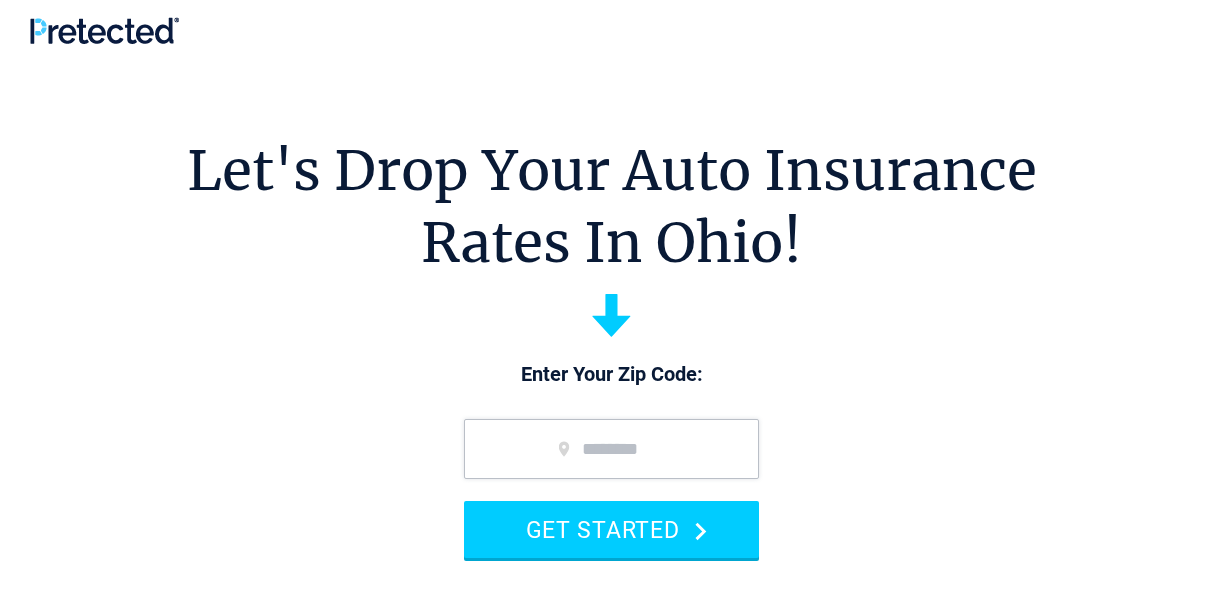 scroll, scrollTop: 0, scrollLeft: 0, axis: both 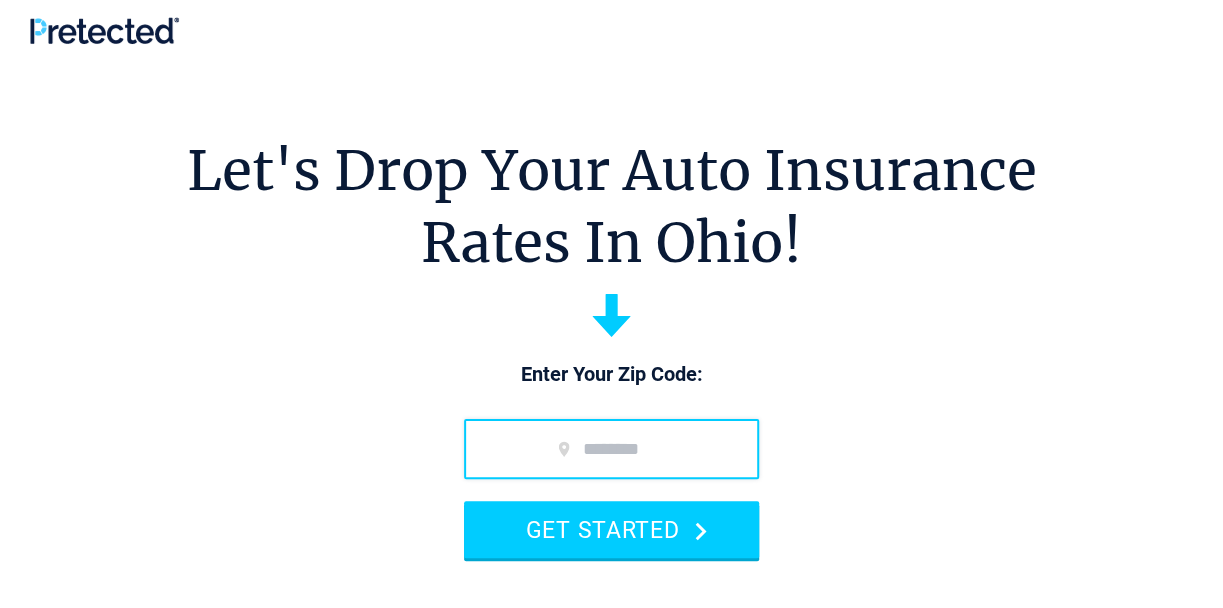 drag, startPoint x: 538, startPoint y: 484, endPoint x: 539, endPoint y: 451, distance: 33.01515 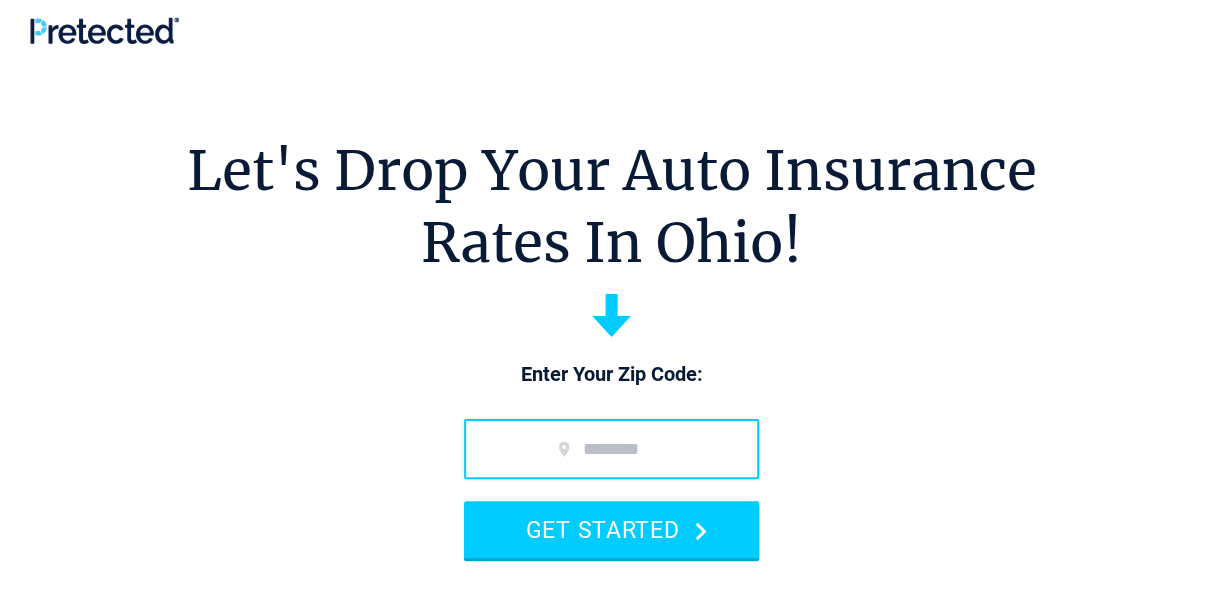 click on "GET STARTED" at bounding box center (611, 488) 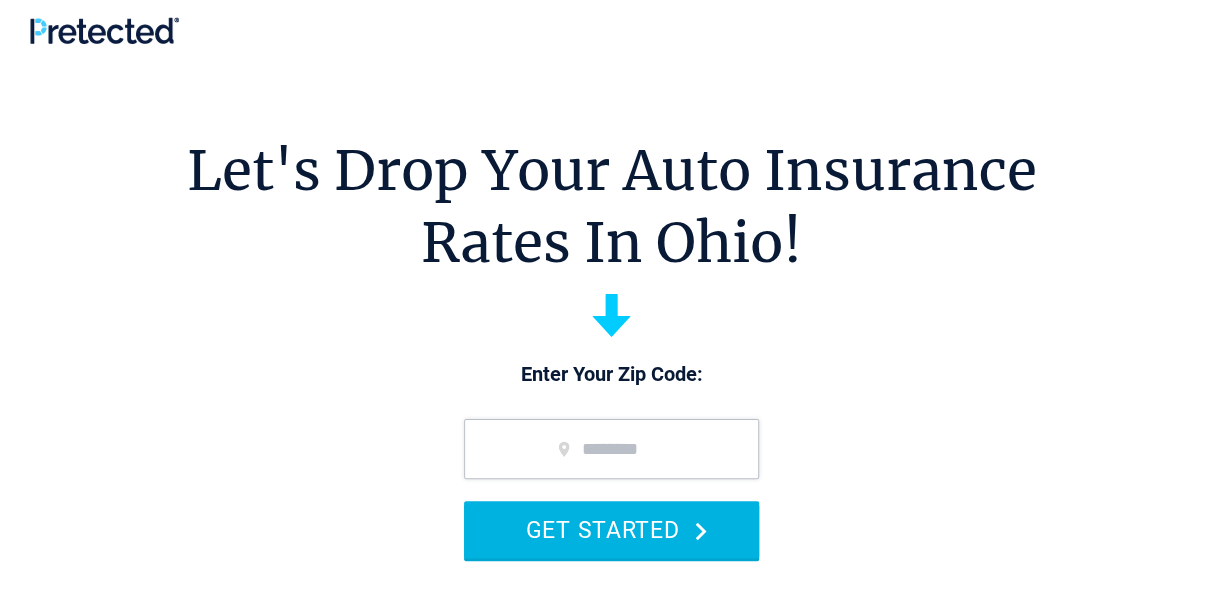 type on "*****" 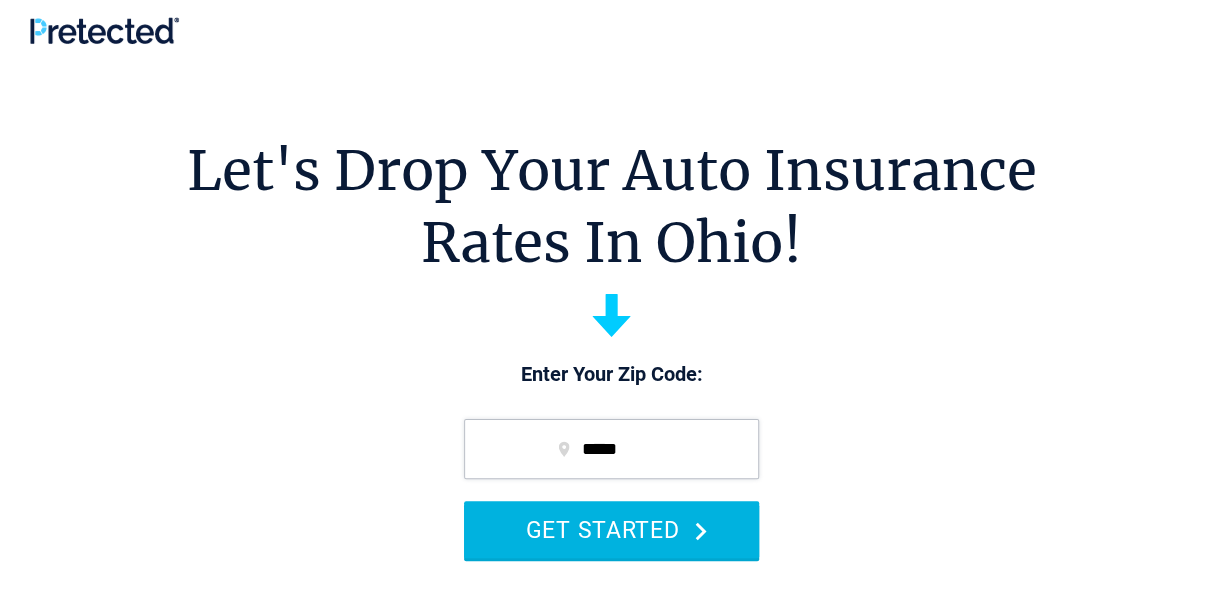 click on "GET STARTED" at bounding box center [611, 529] 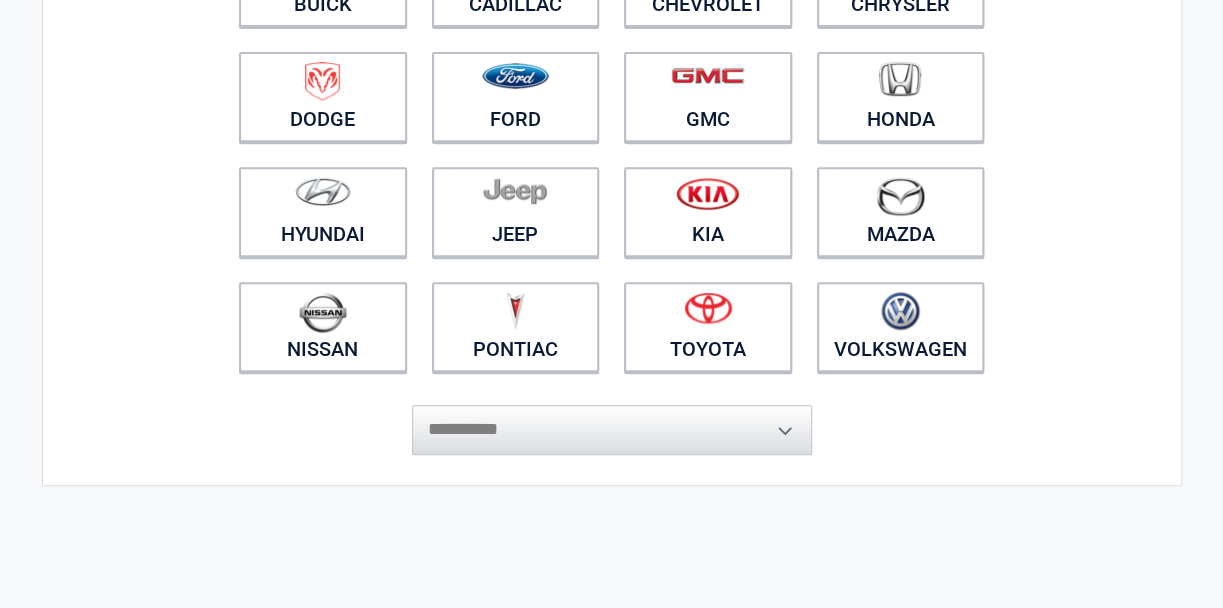 scroll, scrollTop: 333, scrollLeft: 0, axis: vertical 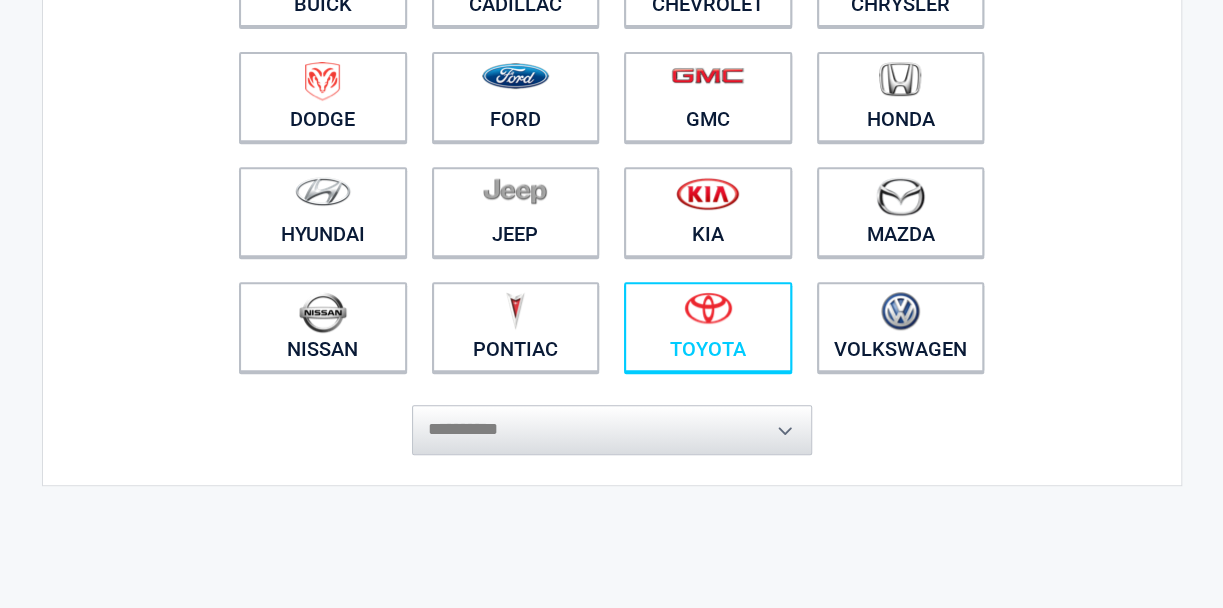 click at bounding box center [708, 314] 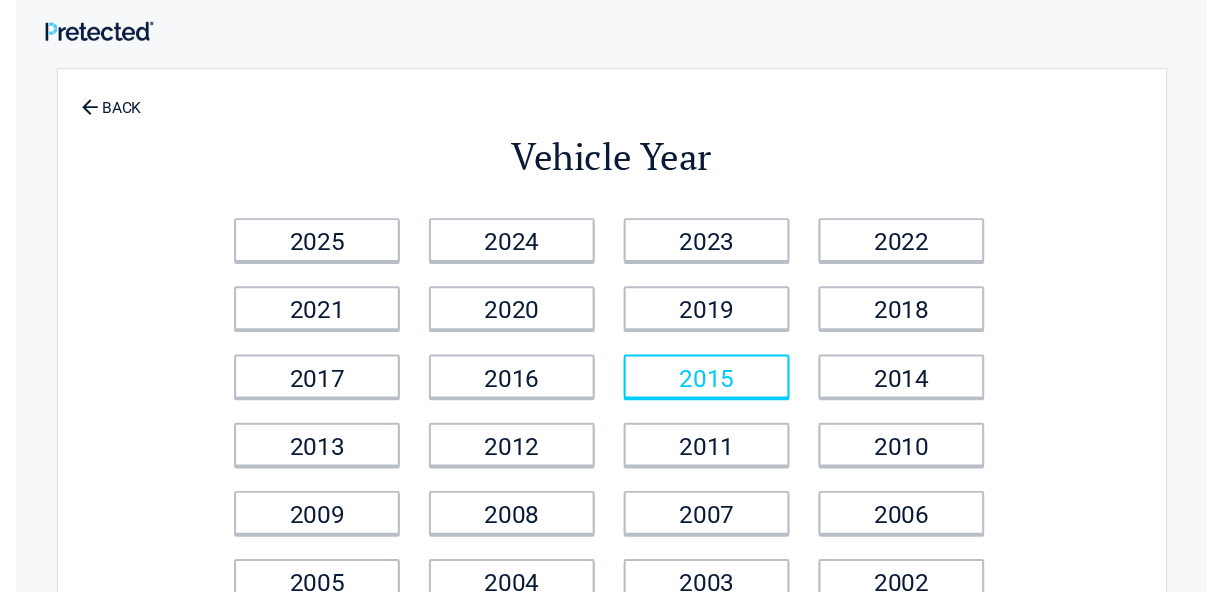 scroll, scrollTop: 333, scrollLeft: 0, axis: vertical 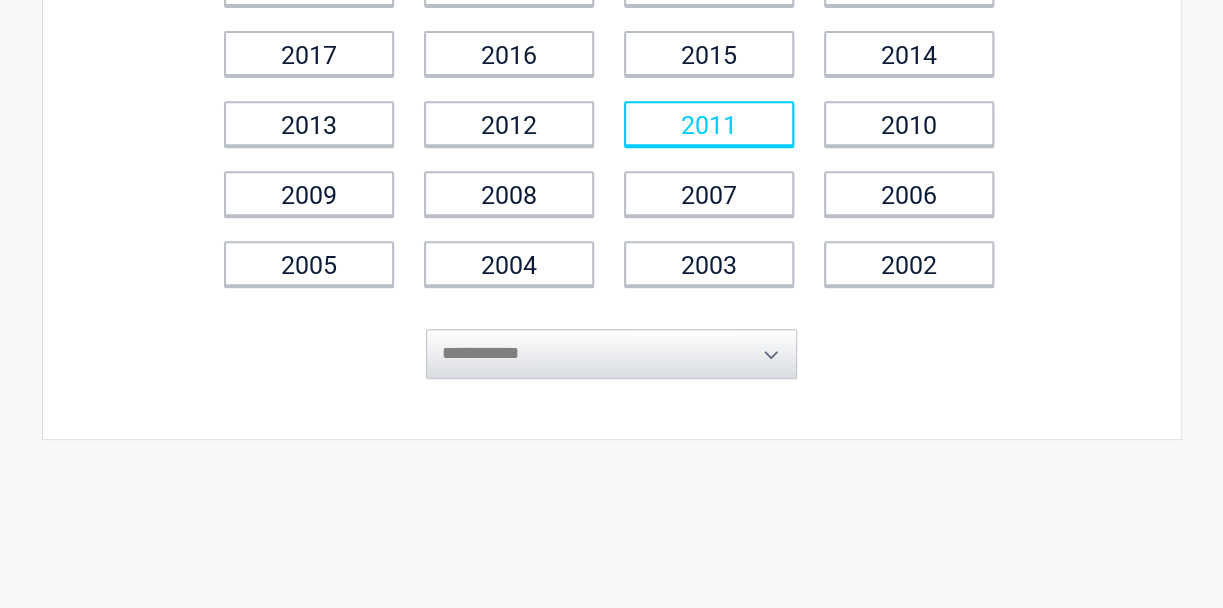 click on "2011" at bounding box center (709, 123) 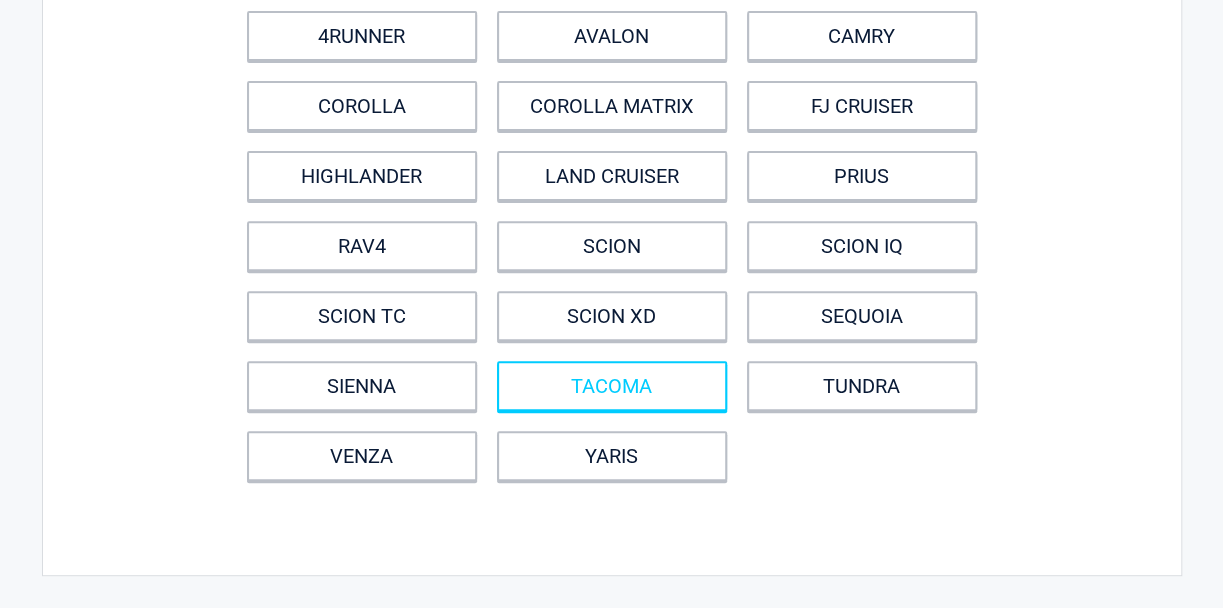 scroll, scrollTop: 0, scrollLeft: 0, axis: both 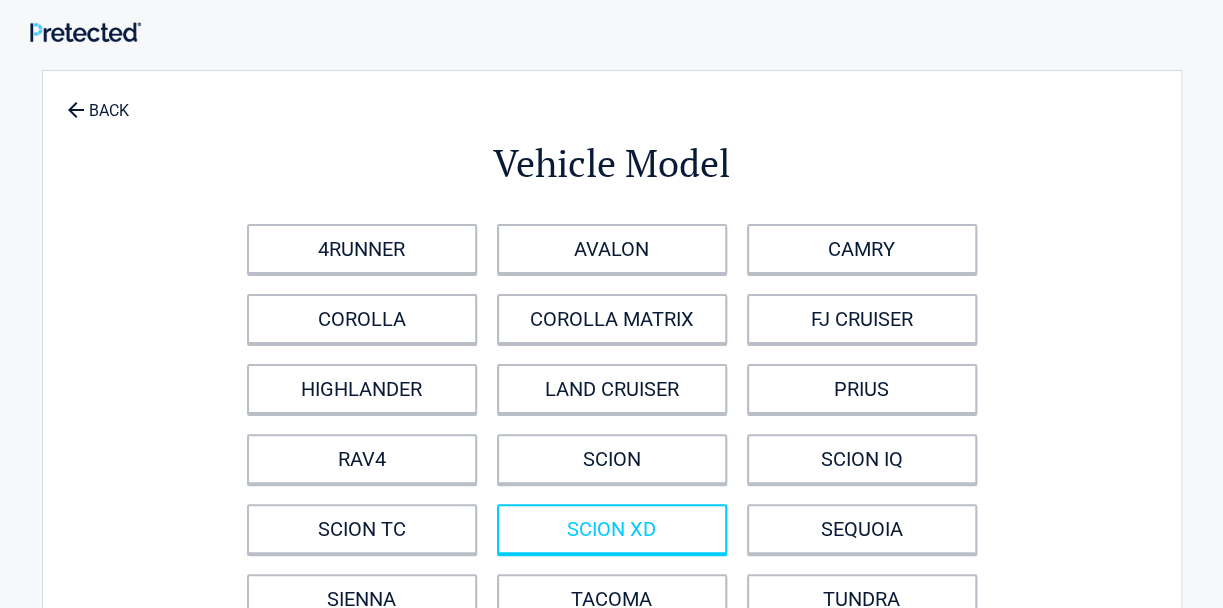 click on "SCION XD" at bounding box center (612, 529) 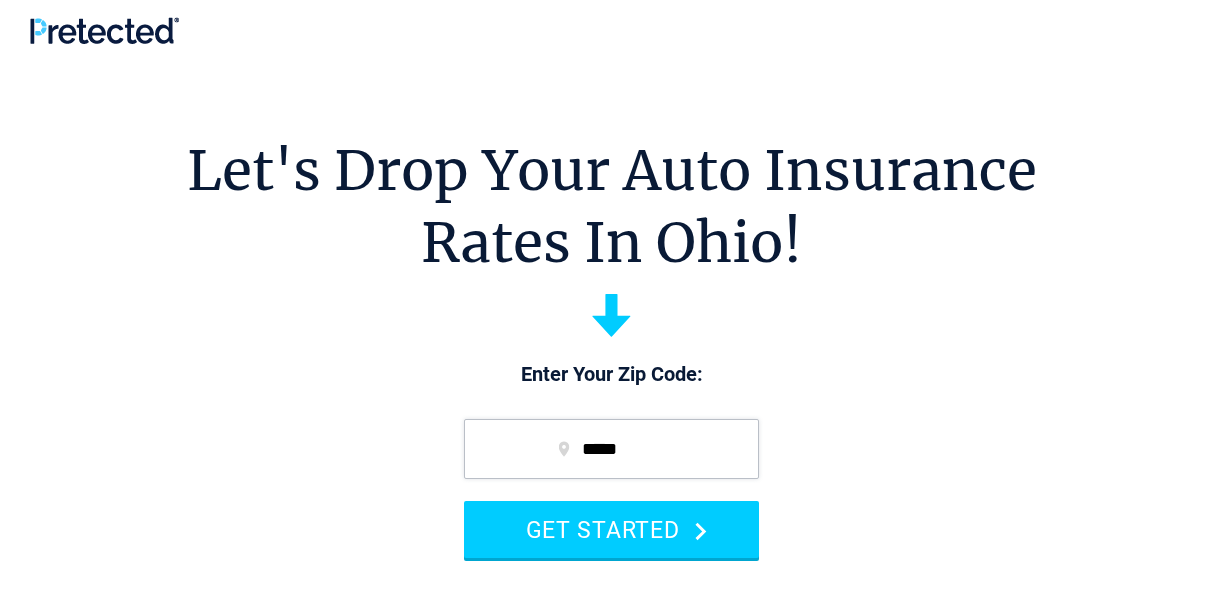 scroll, scrollTop: 0, scrollLeft: 0, axis: both 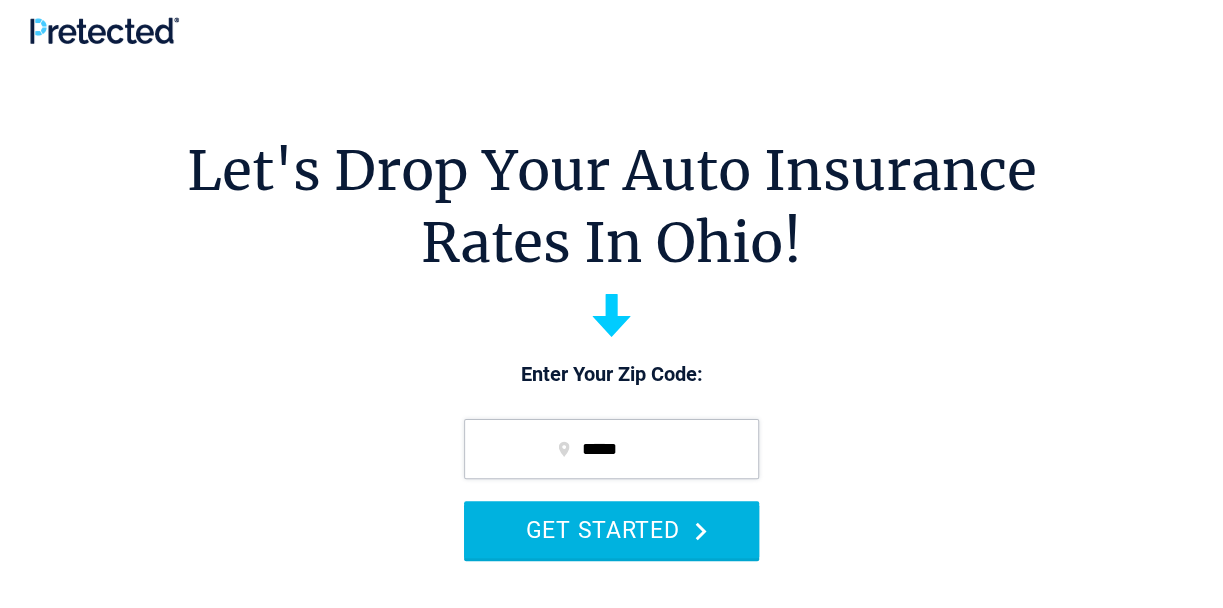 click on "GET STARTED" at bounding box center (611, 529) 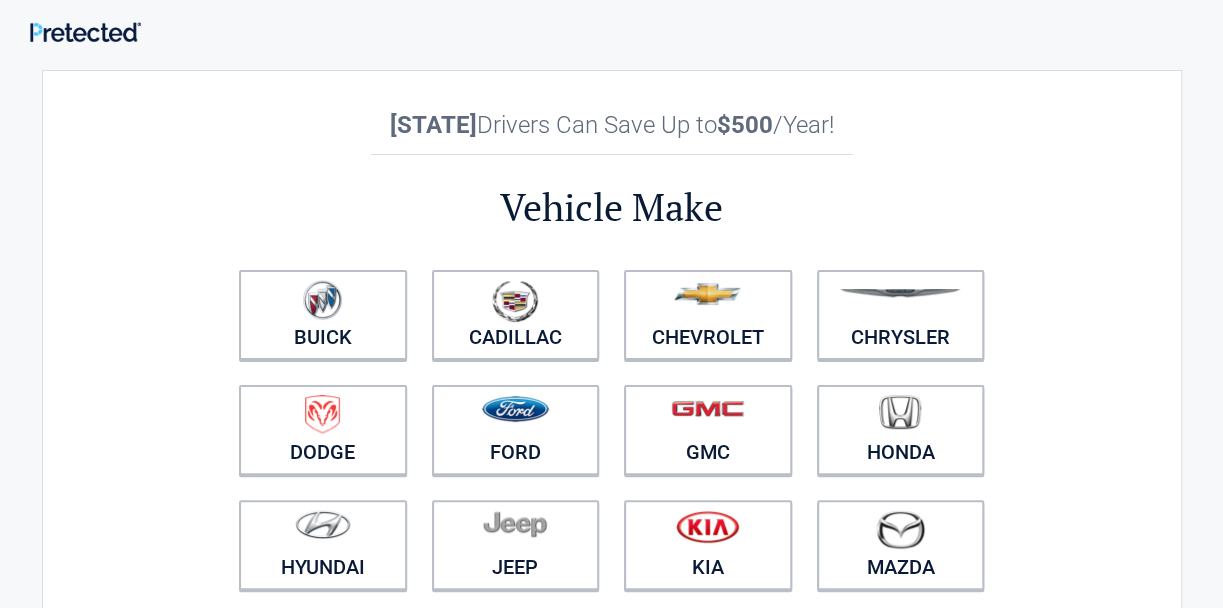 scroll, scrollTop: 10, scrollLeft: 0, axis: vertical 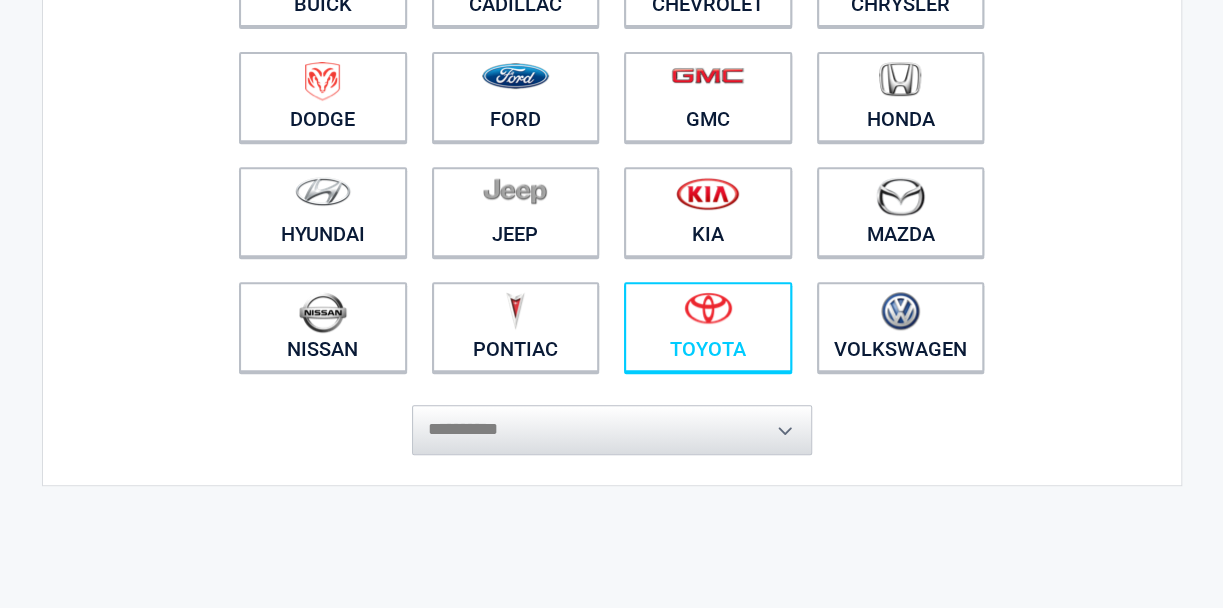 click at bounding box center [708, 308] 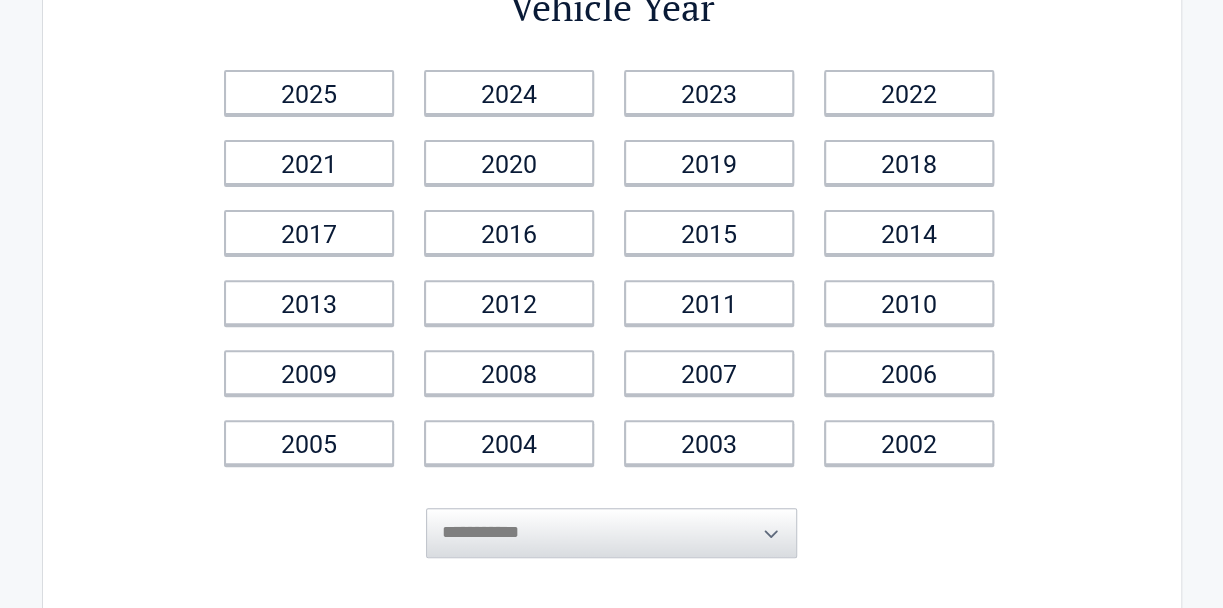 scroll, scrollTop: 0, scrollLeft: 0, axis: both 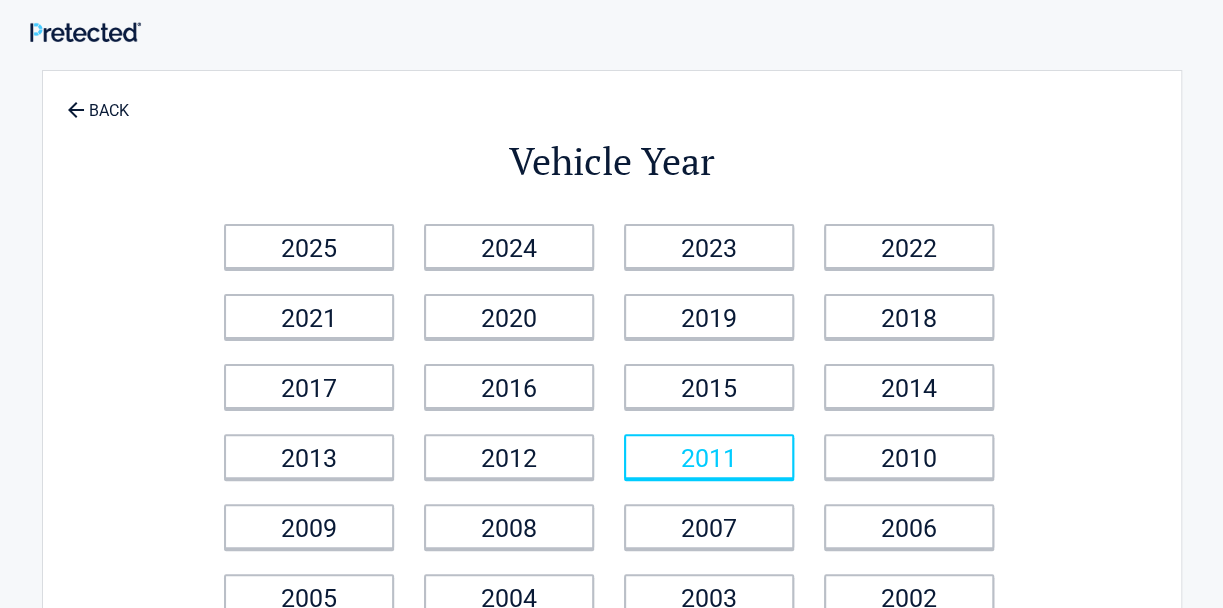 click on "2011" at bounding box center (709, 456) 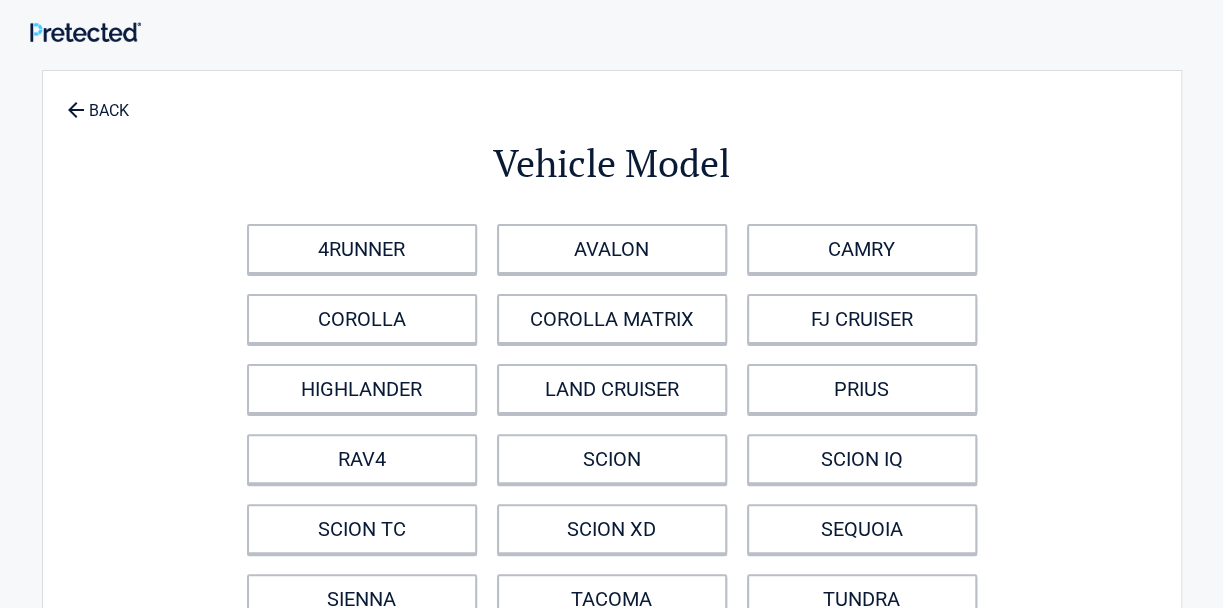 scroll, scrollTop: 333, scrollLeft: 0, axis: vertical 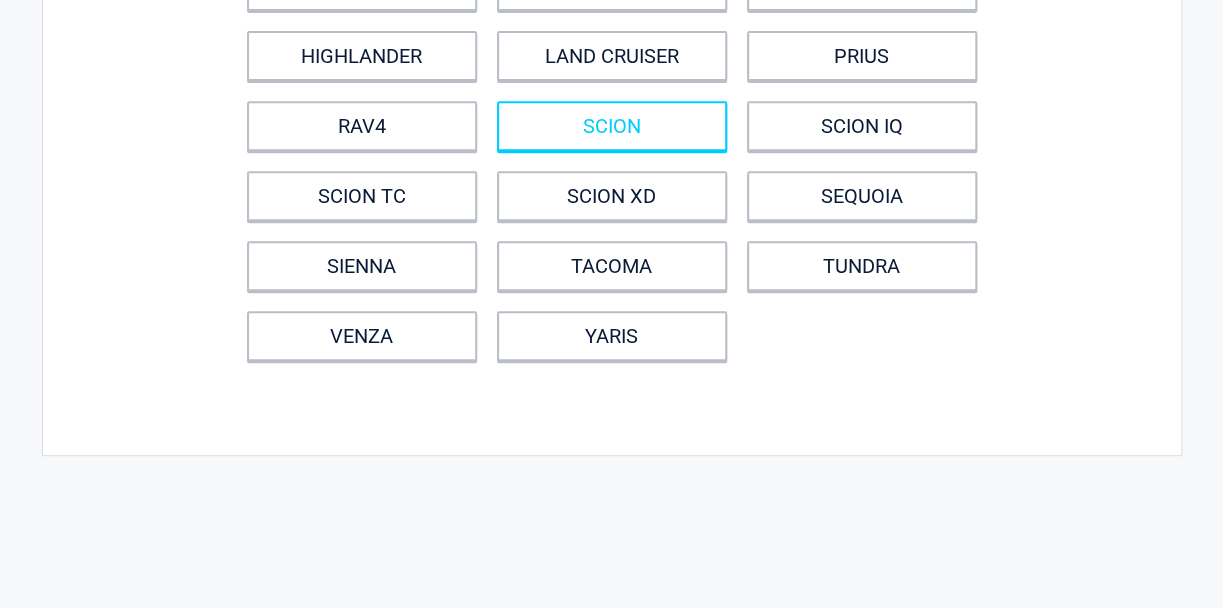 click on "SCION" at bounding box center (612, 126) 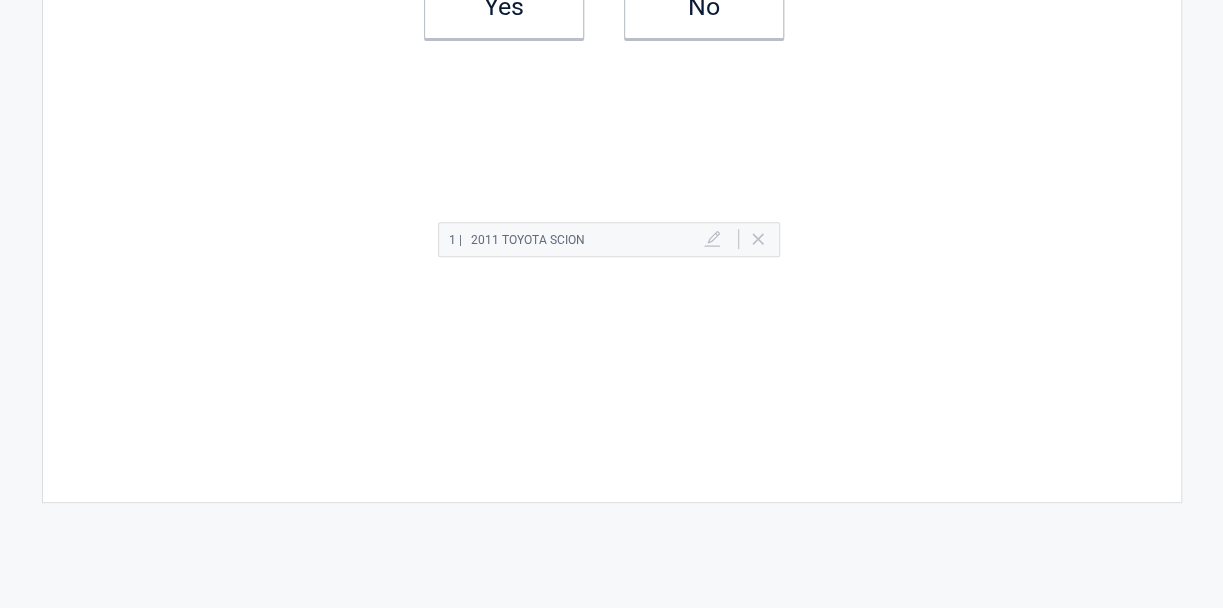 scroll, scrollTop: 0, scrollLeft: 0, axis: both 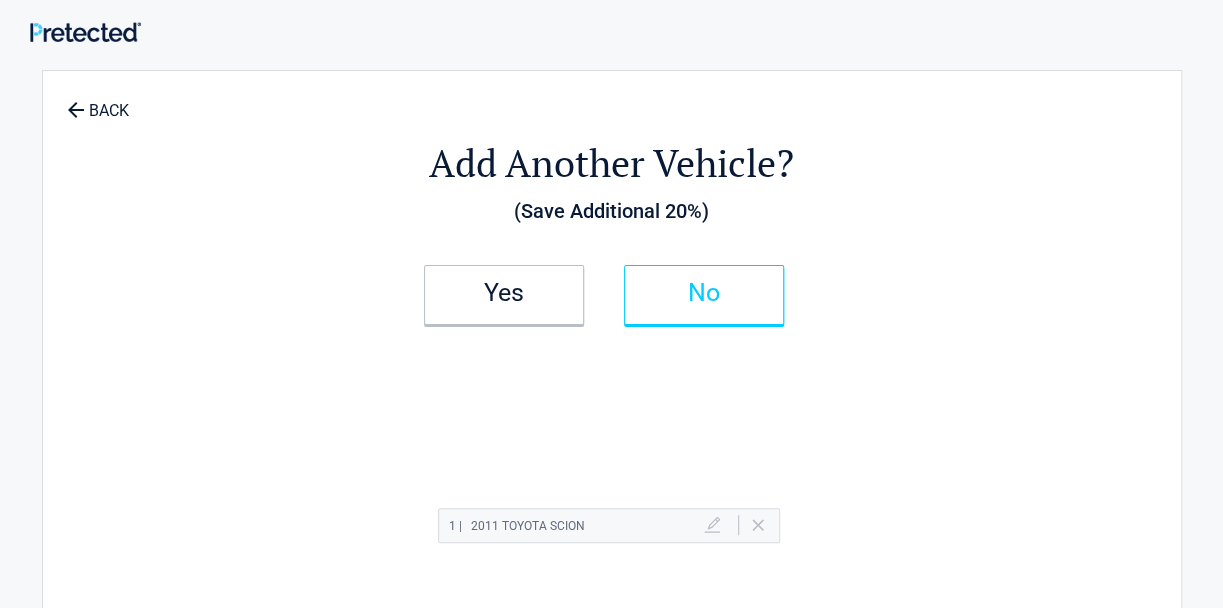 click on "No" at bounding box center [704, 293] 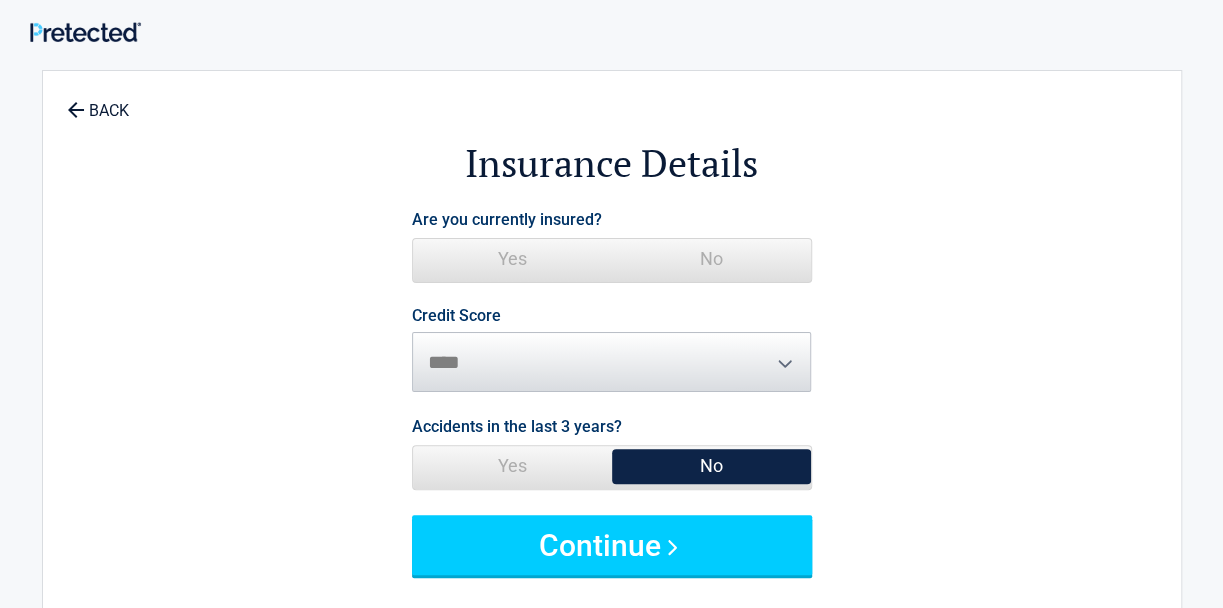 drag, startPoint x: 716, startPoint y: 250, endPoint x: 798, endPoint y: 232, distance: 83.95237 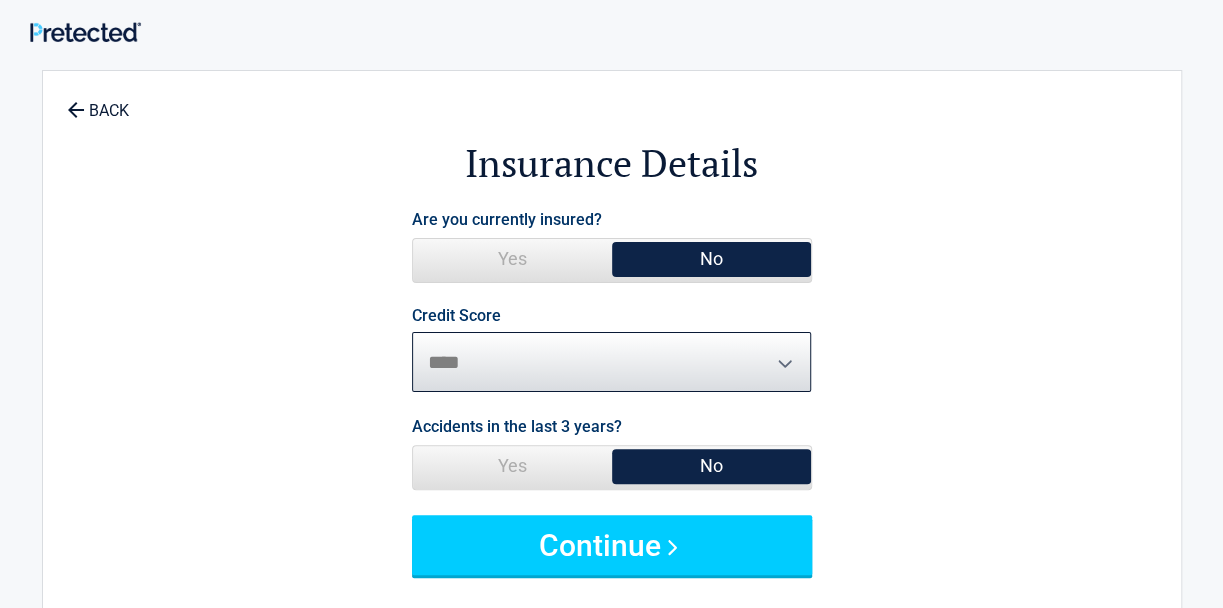 click on "*********
****
*******
****" at bounding box center (612, 362) 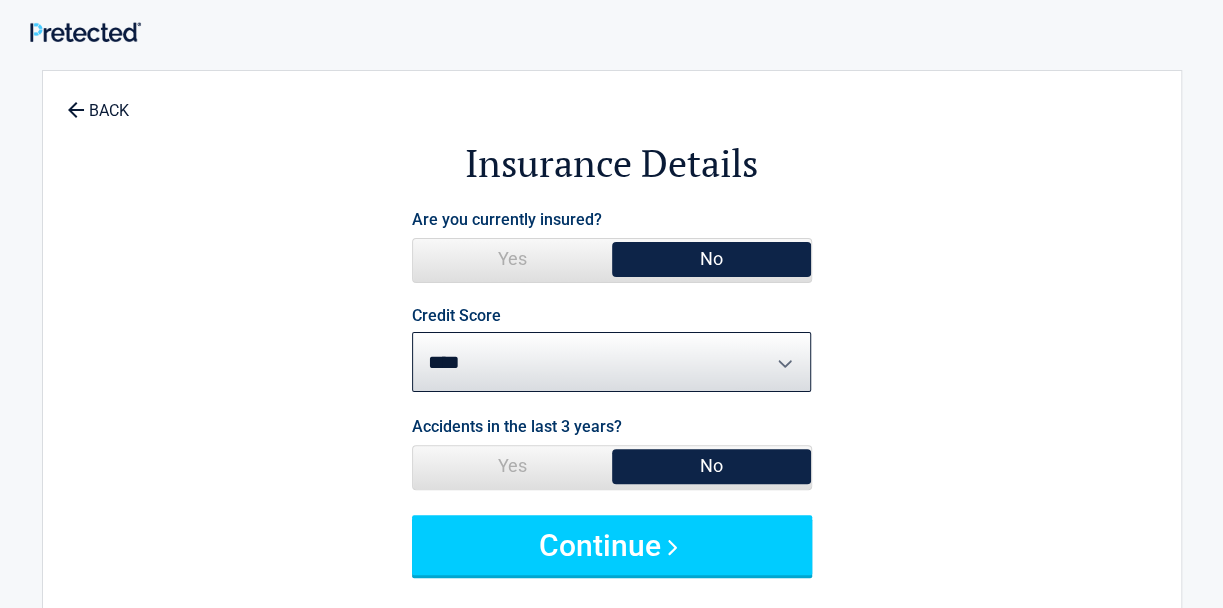 click on "Yes" at bounding box center (512, 466) 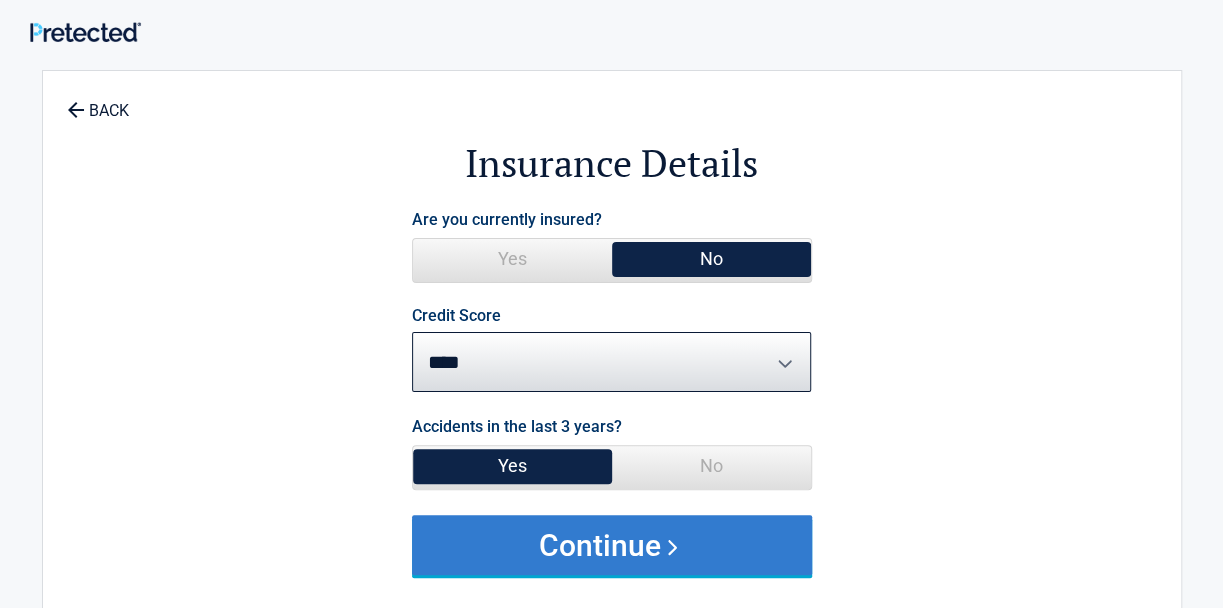 click on "Continue" at bounding box center (612, 545) 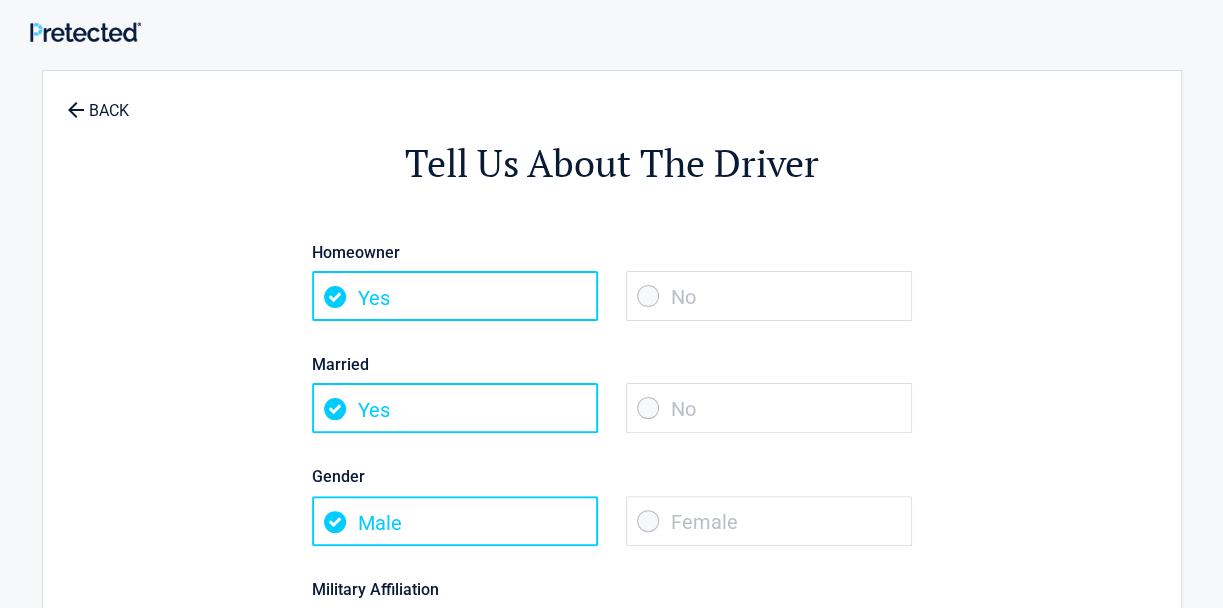 click on "No" at bounding box center [769, 296] 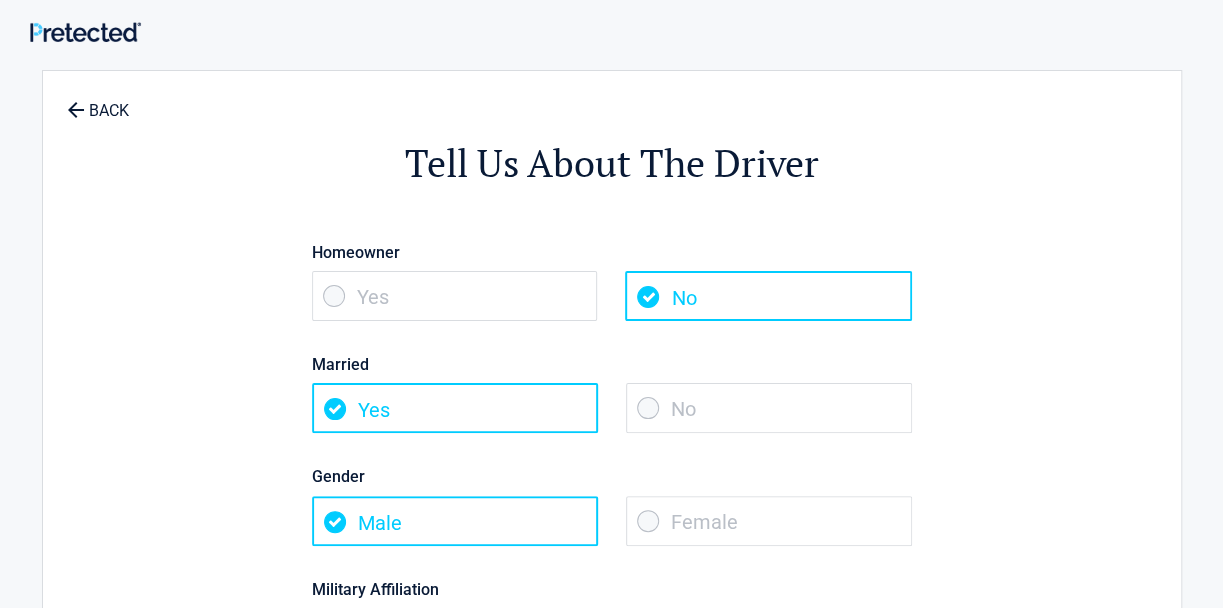 click on "No" at bounding box center [769, 408] 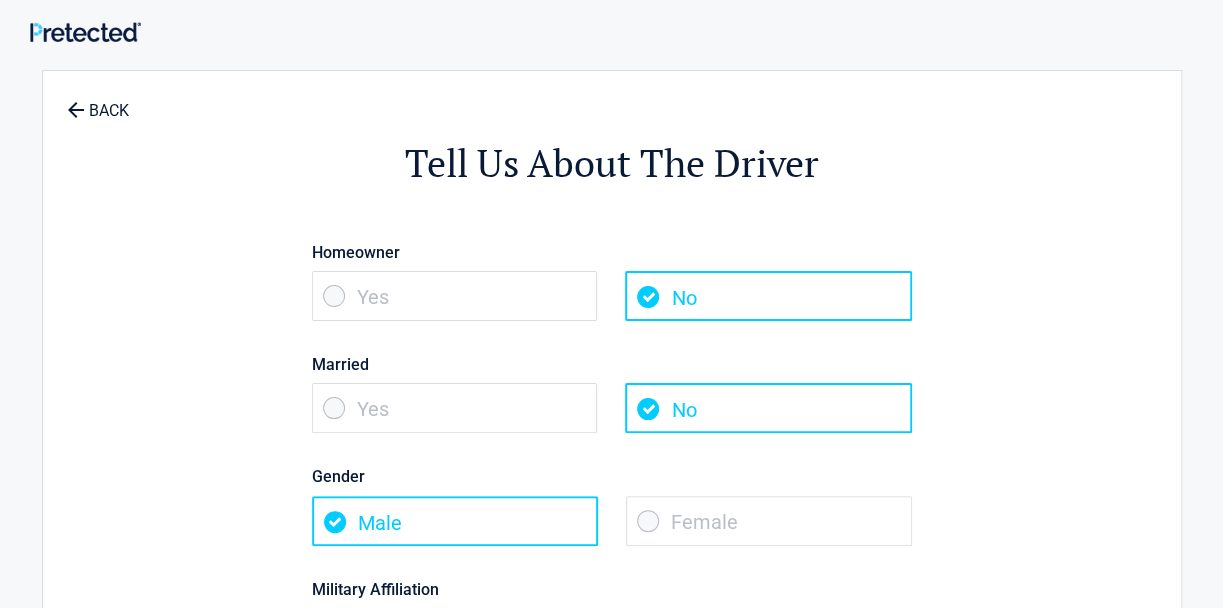 scroll, scrollTop: 333, scrollLeft: 0, axis: vertical 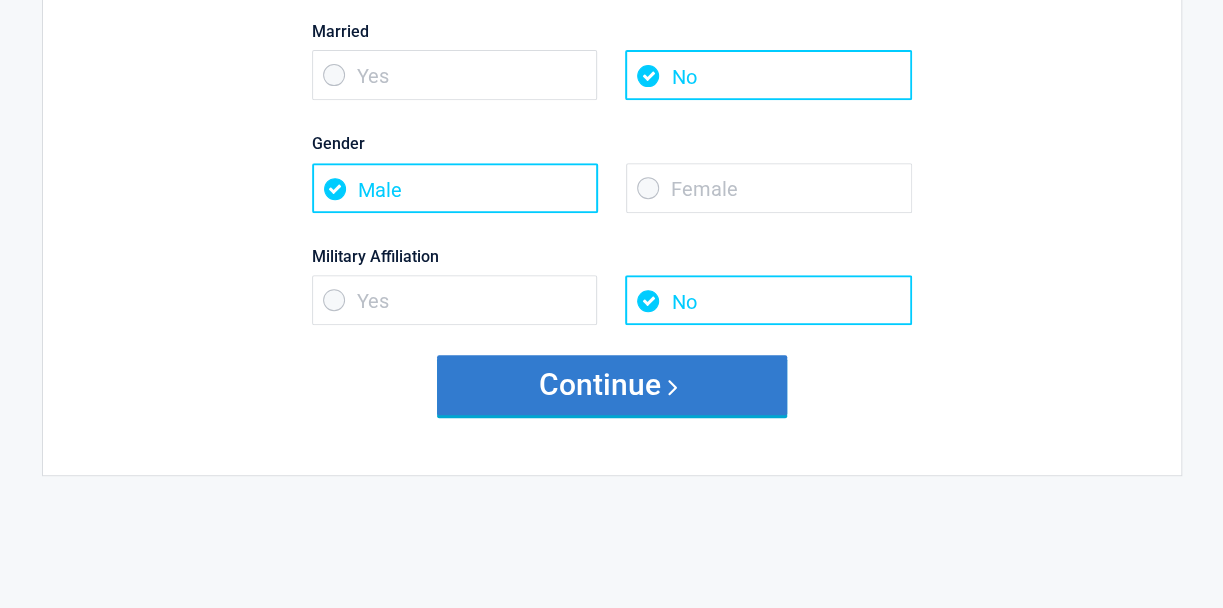 click on "Continue" at bounding box center [612, 385] 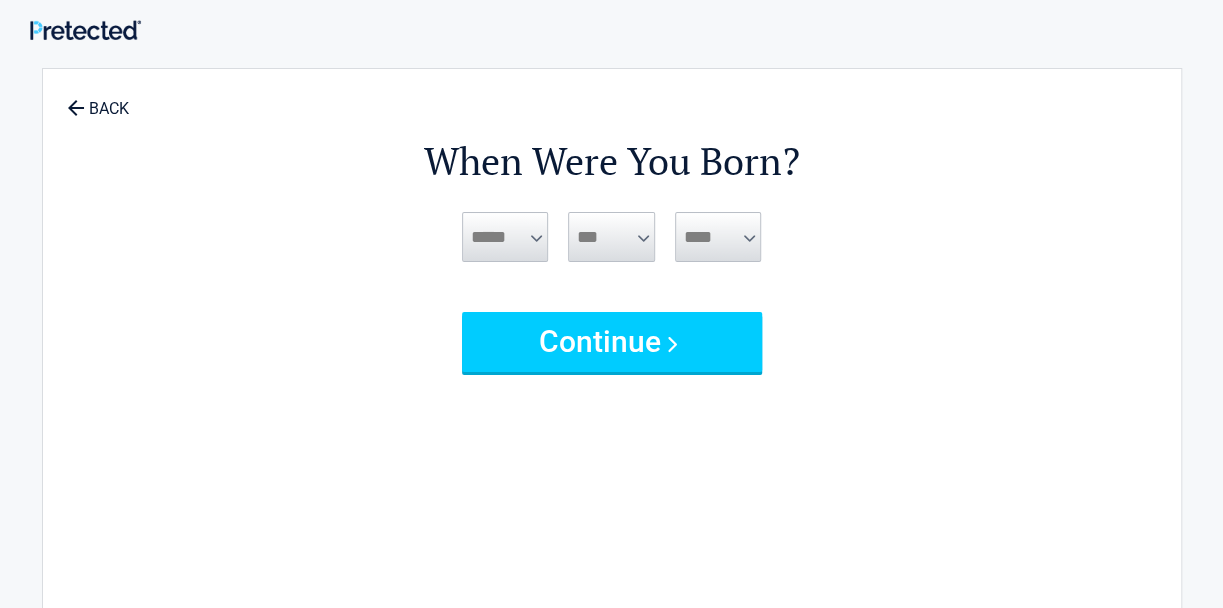 scroll, scrollTop: 0, scrollLeft: 0, axis: both 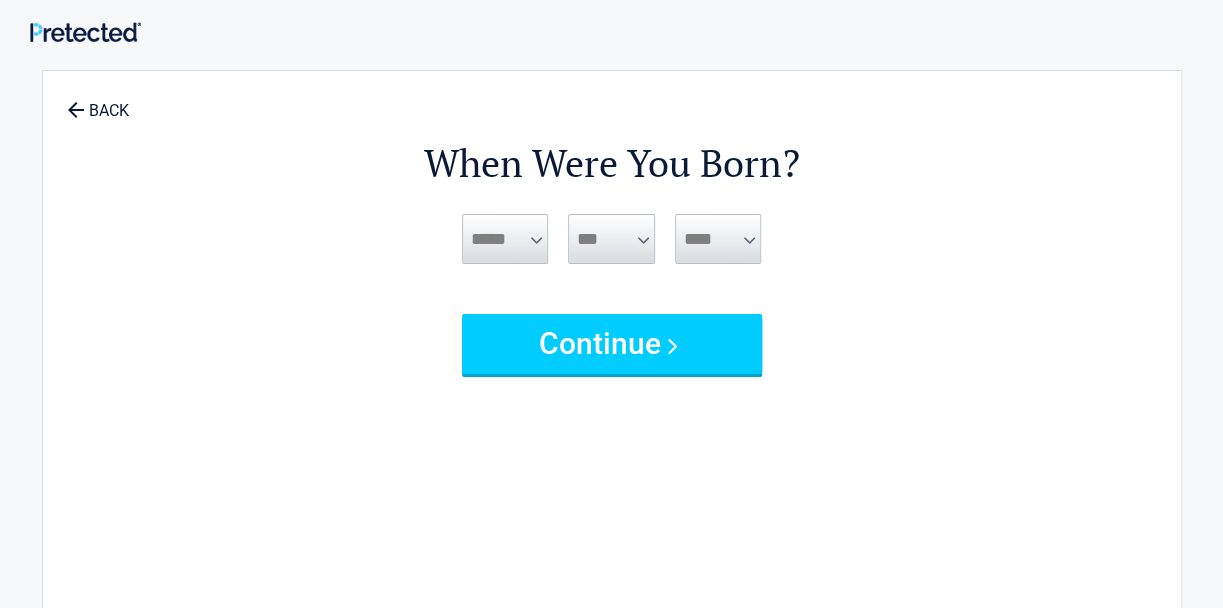 click on "*****
***
***
***
***
***
***
***
***
***
***
***
***" at bounding box center [505, 239] 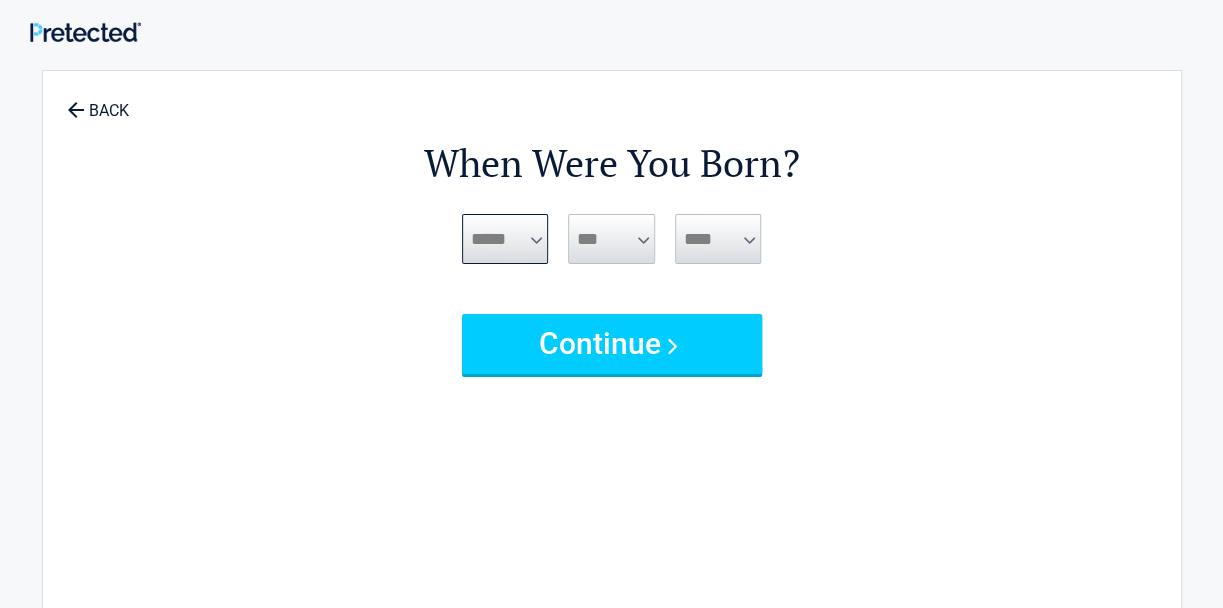 click on "*****
***
***
***
***
***
***
***
***
***
***
***
***" at bounding box center [505, 239] 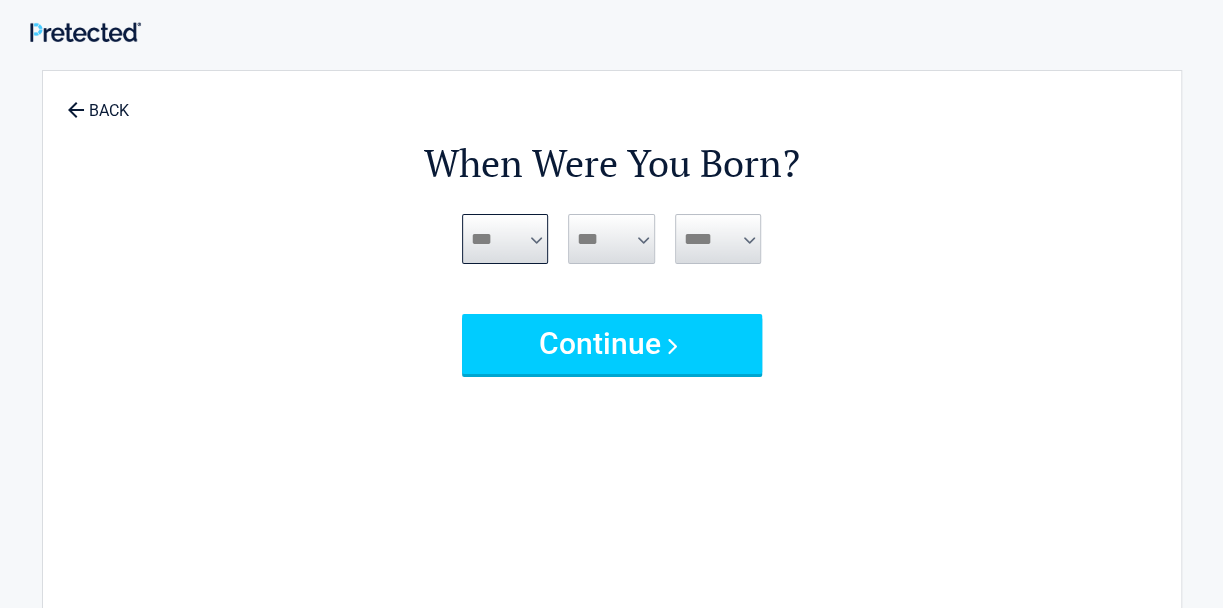 click on "*****
***
***
***
***
***
***
***
***
***
***
***
***" at bounding box center [505, 239] 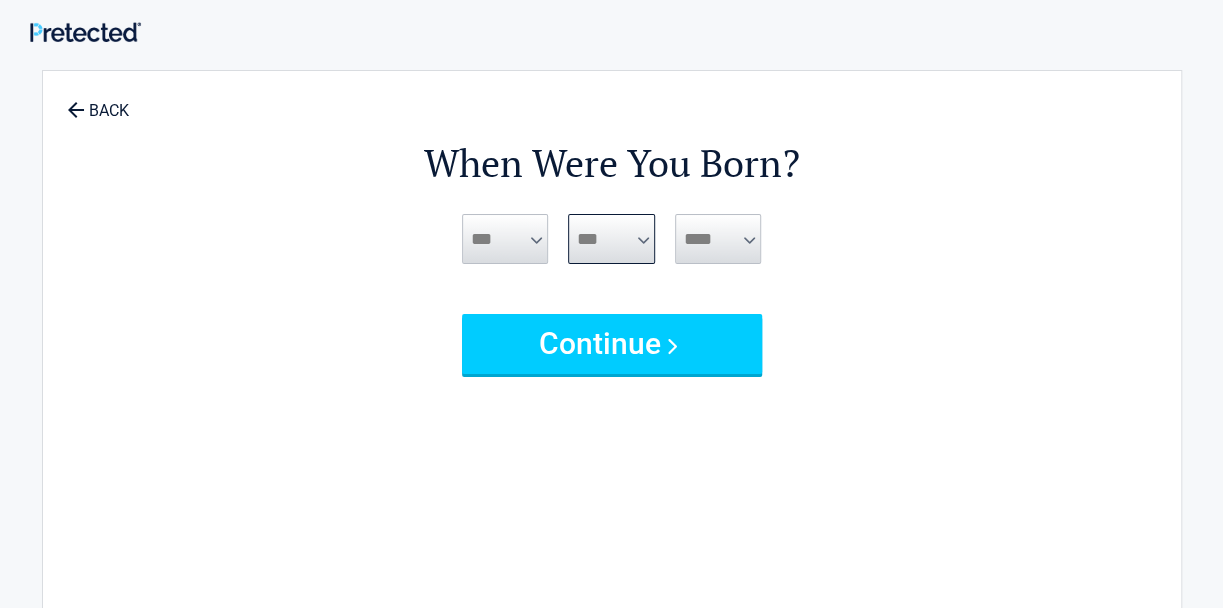 click on "*** * * * * * * * * * ** ** ** ** ** ** ** ** ** ** ** ** ** ** ** ** ** ** ** ** **" at bounding box center [611, 239] 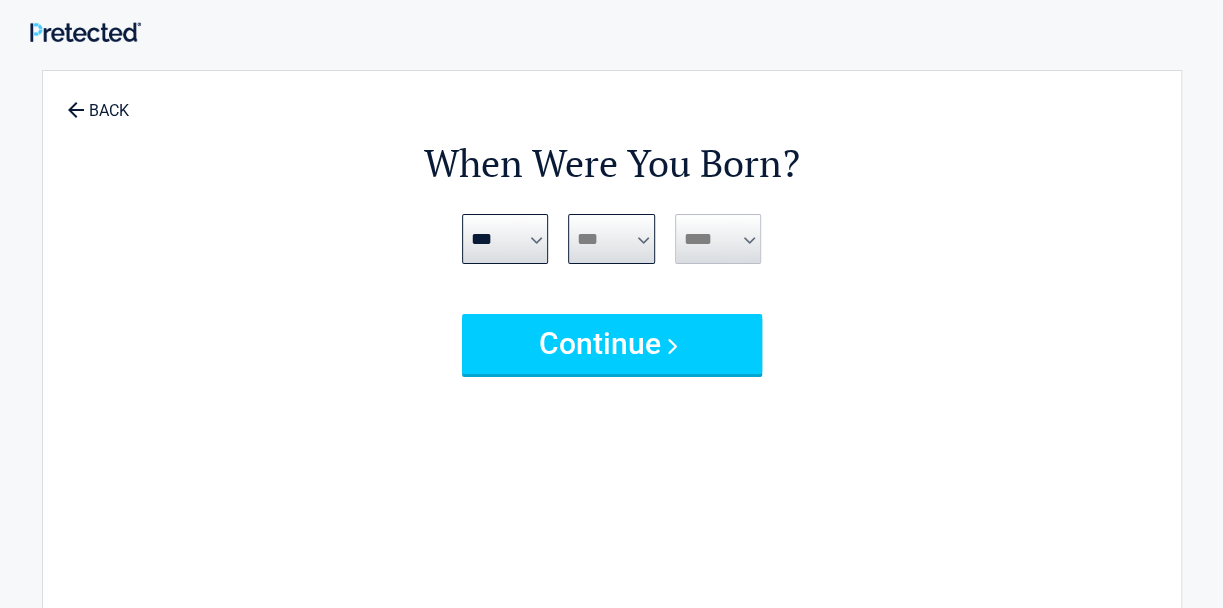 select on "**" 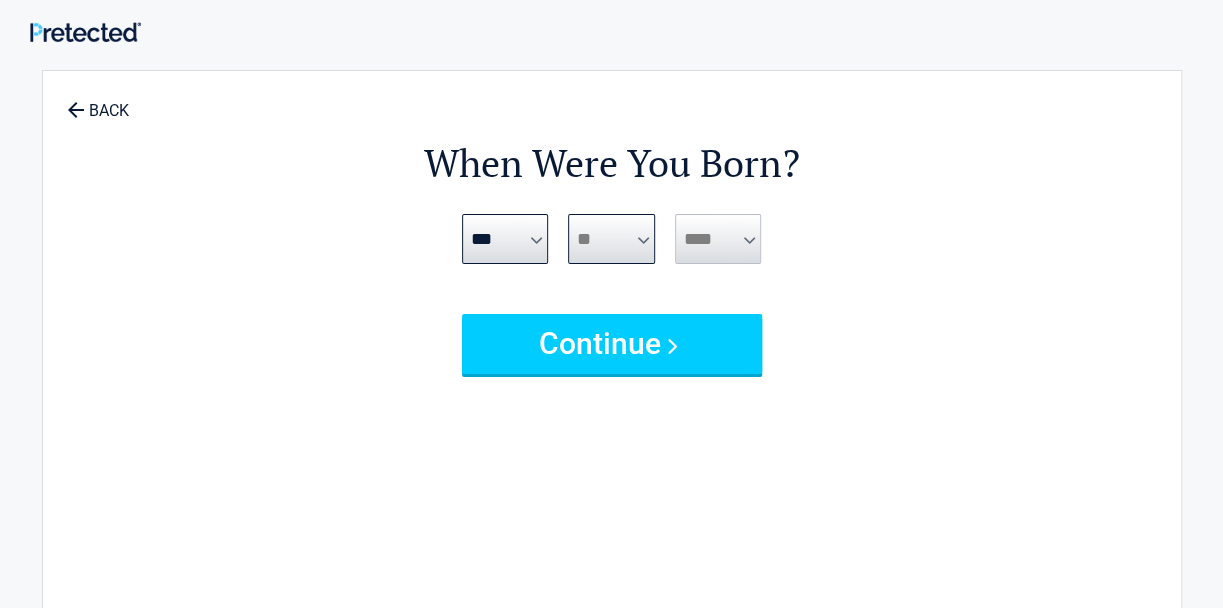 click on "*** * * * * * * * * * ** ** ** ** ** ** ** ** ** ** ** ** ** ** ** ** ** ** ** ** **" at bounding box center [611, 239] 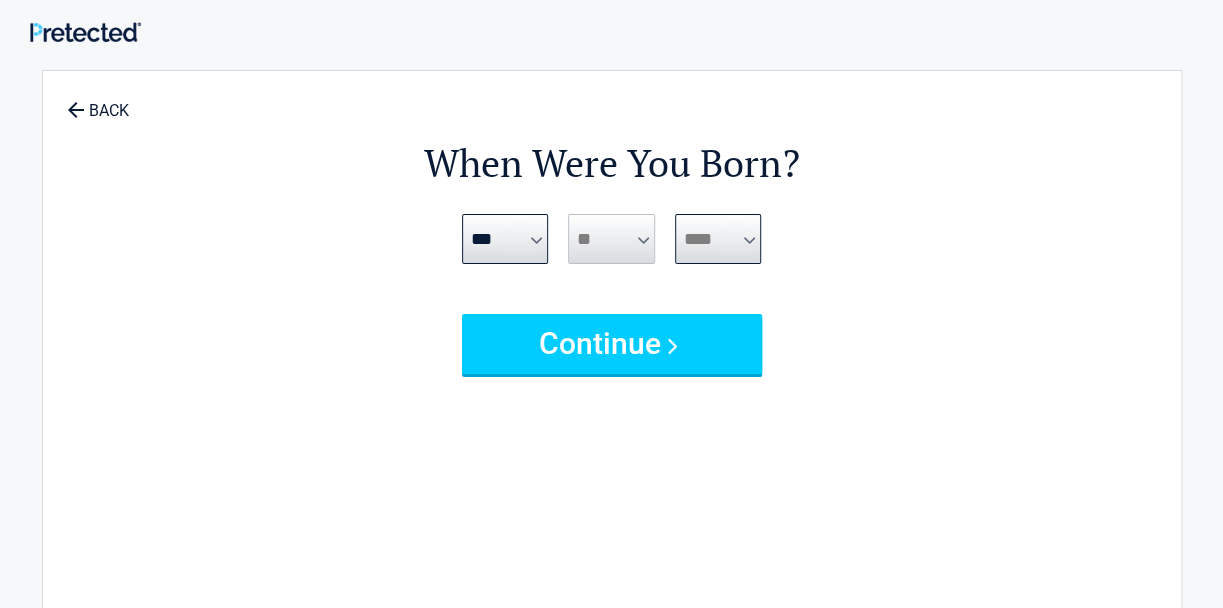 click on "****
****
****
****
****
****
****
****
****
****
****
****
****
****
****
****
****
****
****
****
****
****
****
****
****
****
****
****
****
****
****
****
****
****
****
****
****
****
****
****
****
****
****
****
****
****
****
****
****
****
****
****
****
****
****
****
****
****
****
****
****
****
****
****" at bounding box center (718, 239) 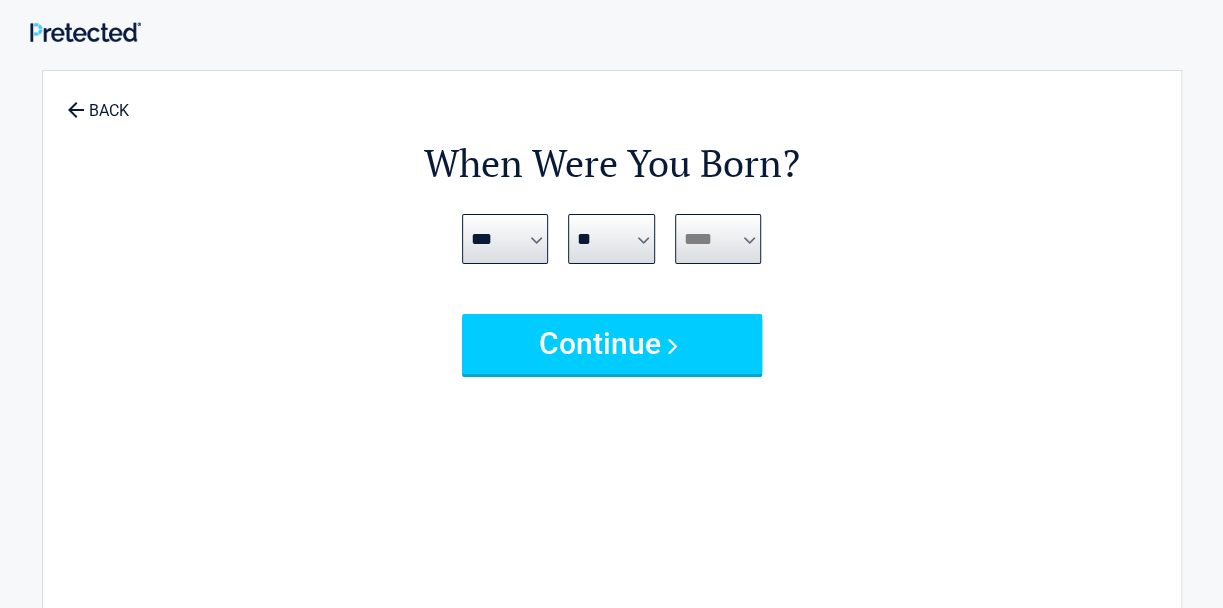 select on "****" 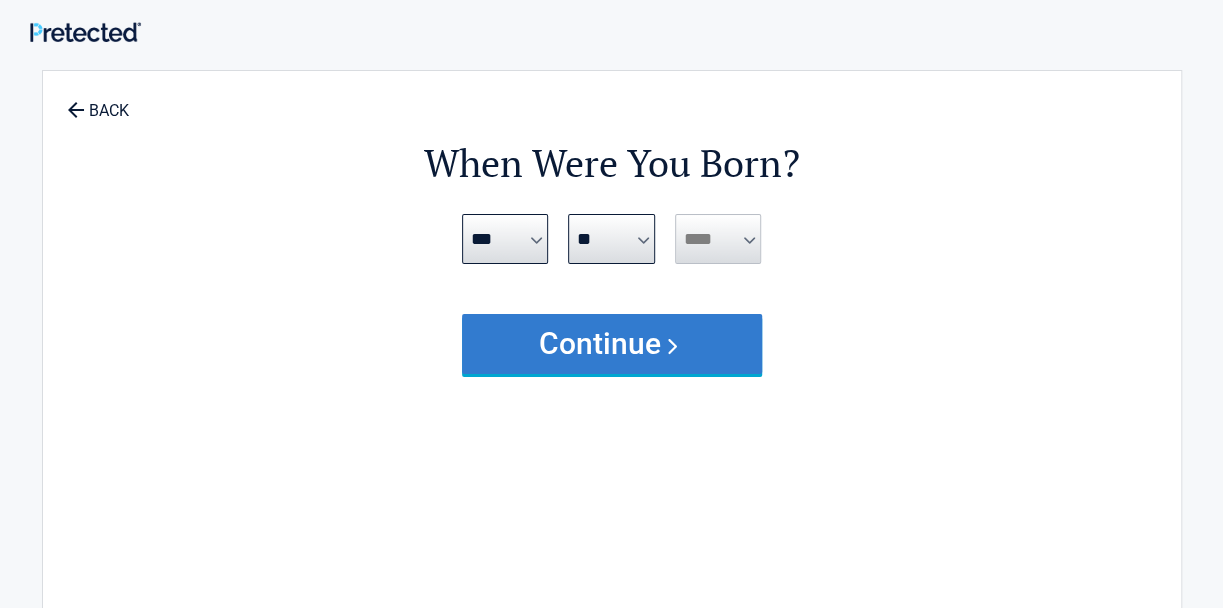click on "Continue" at bounding box center [612, 344] 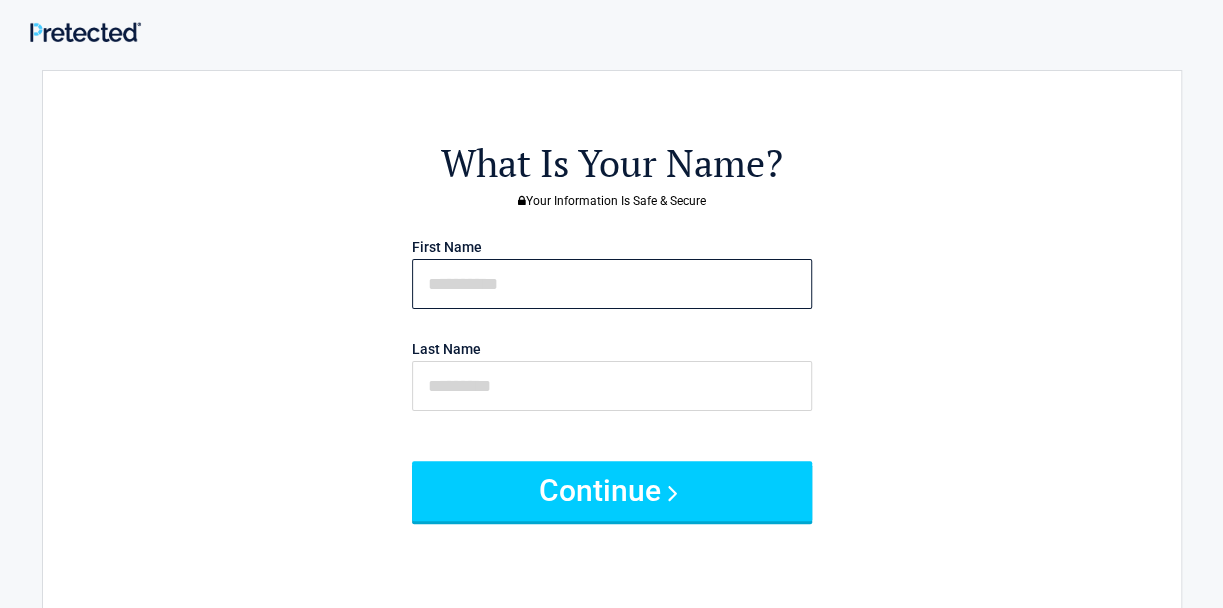 click at bounding box center [612, 284] 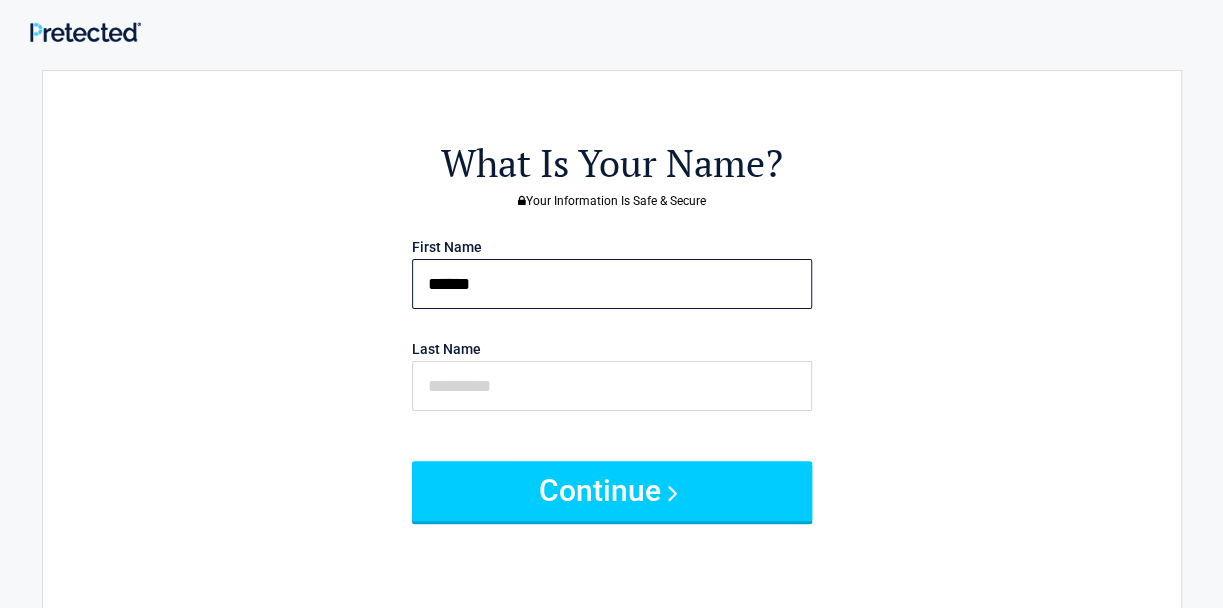 type on "******" 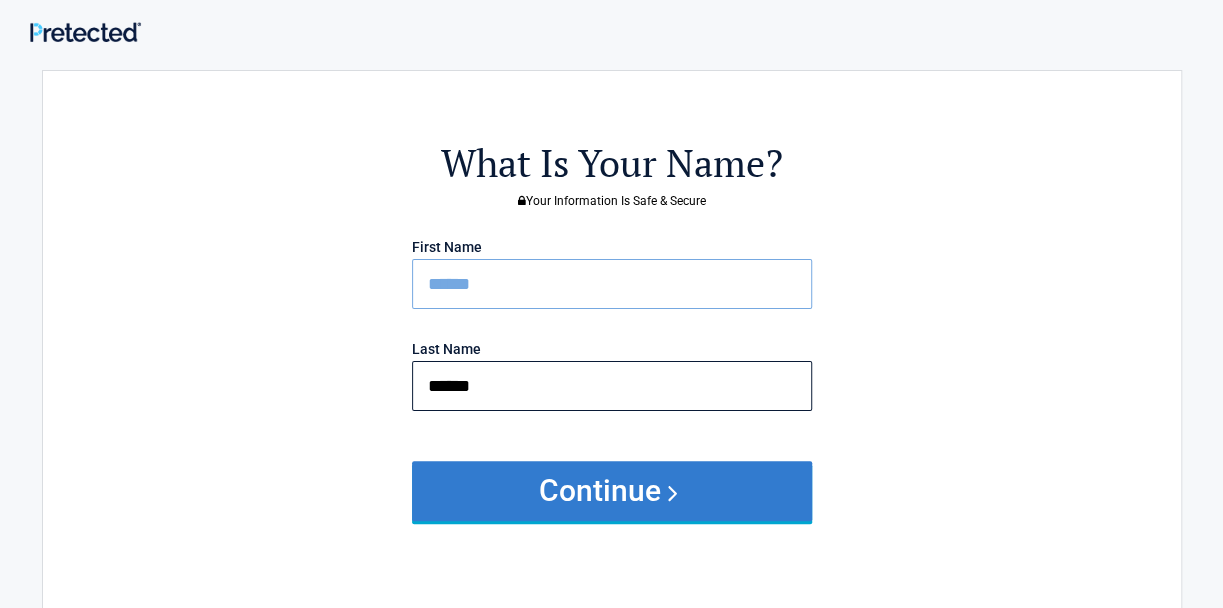 type on "******" 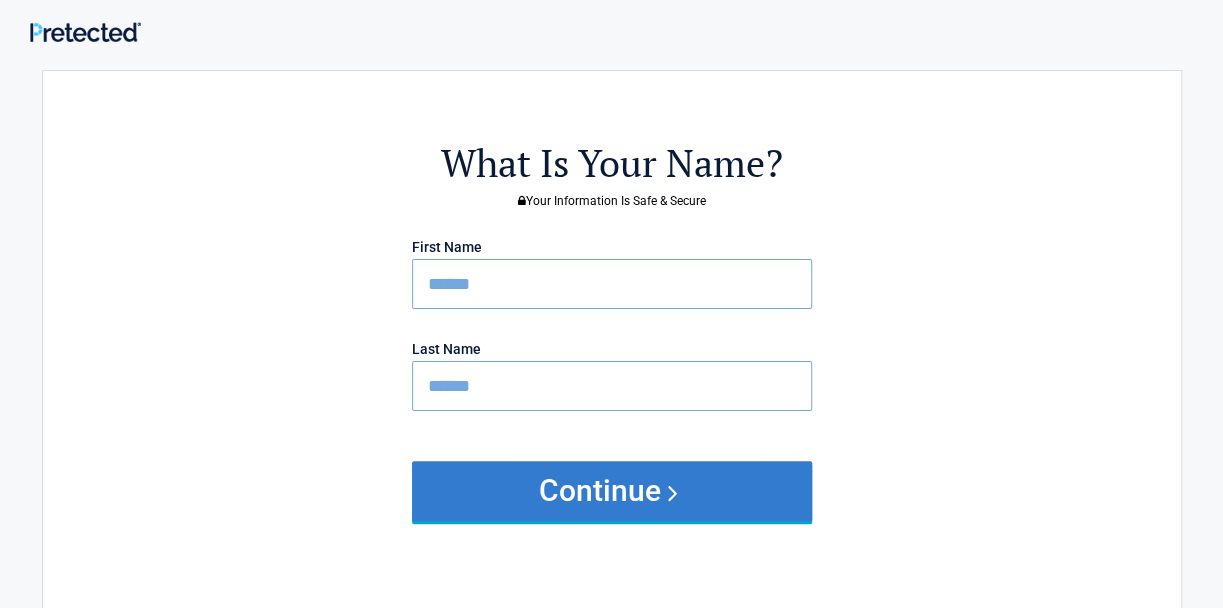 drag, startPoint x: 610, startPoint y: 490, endPoint x: 586, endPoint y: 507, distance: 29.410883 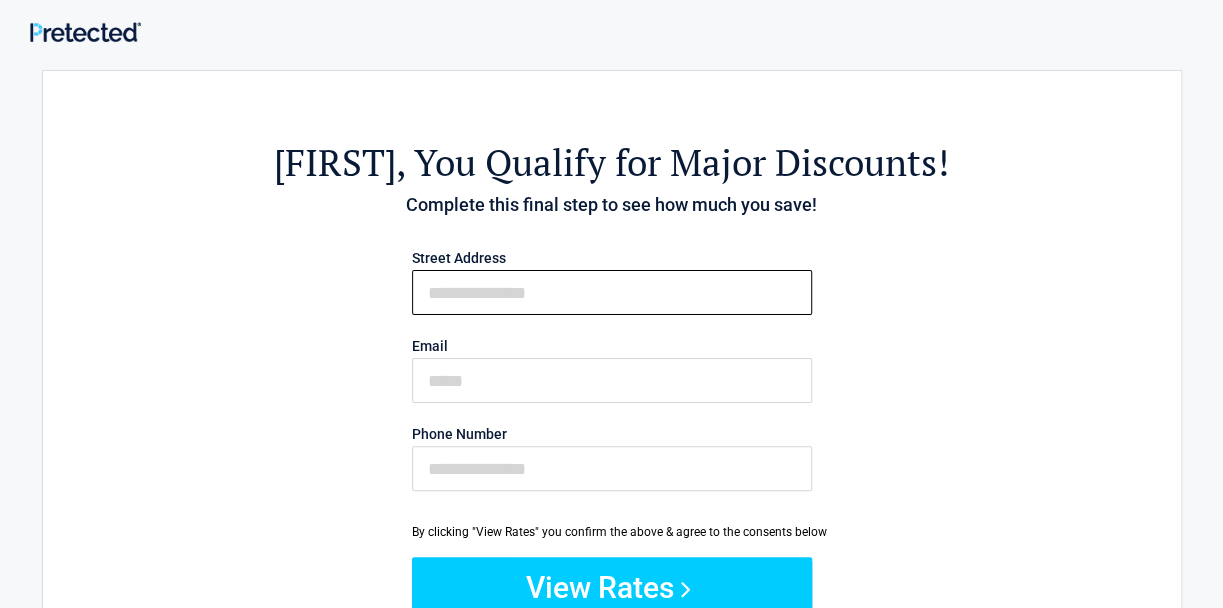click on "First Name" at bounding box center [612, 292] 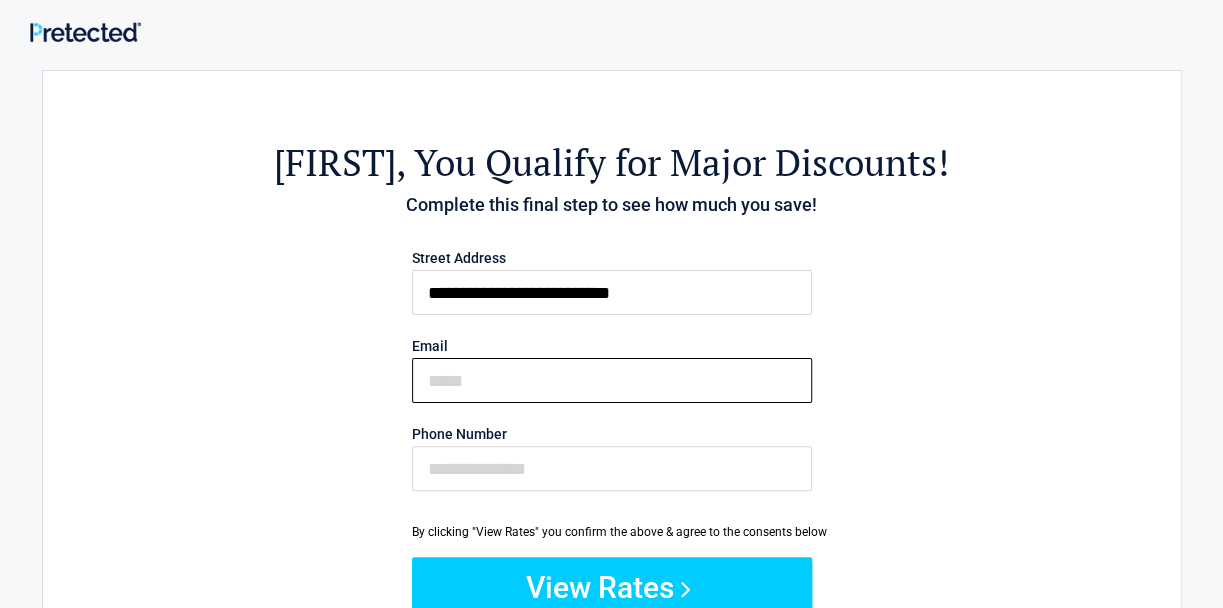 type on "**********" 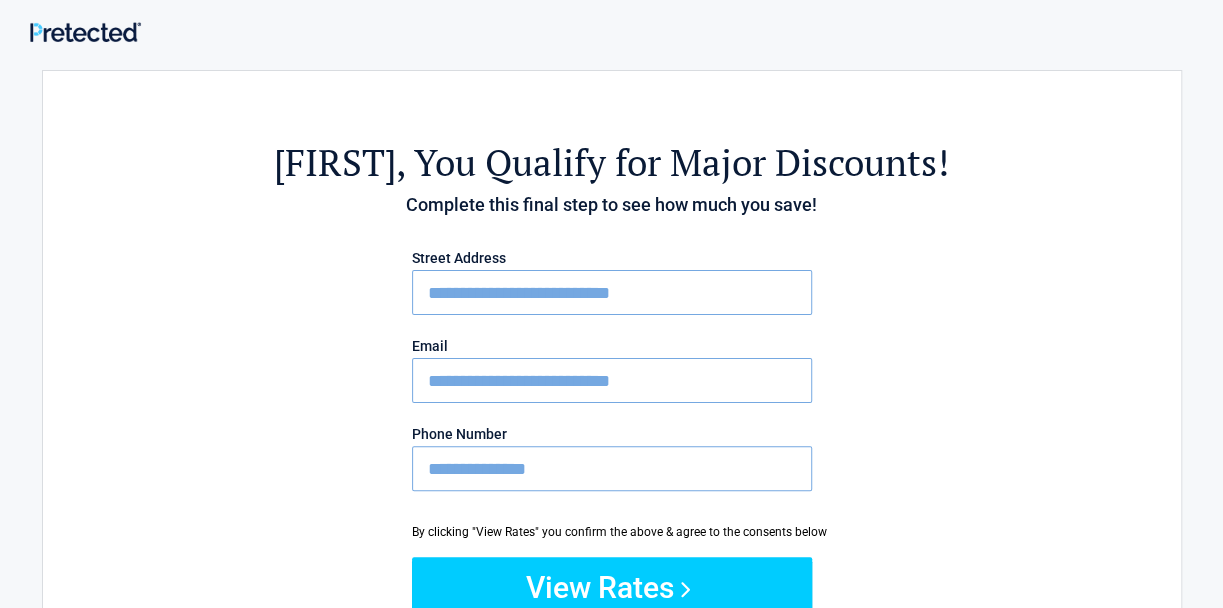 click on "**********" at bounding box center (612, 468) 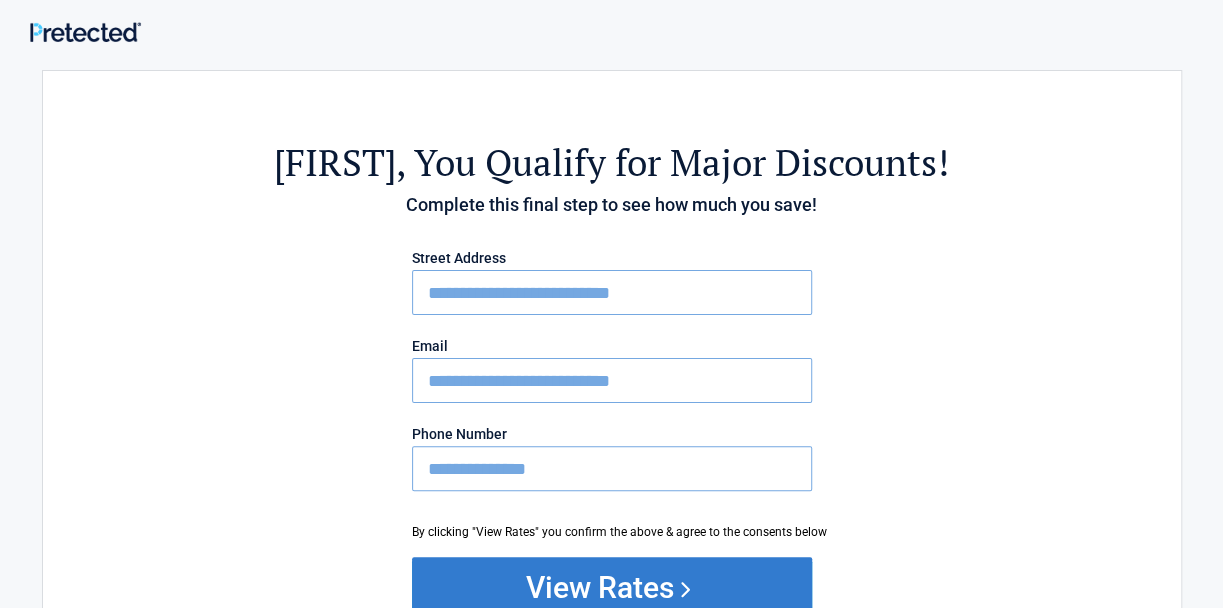 type on "**********" 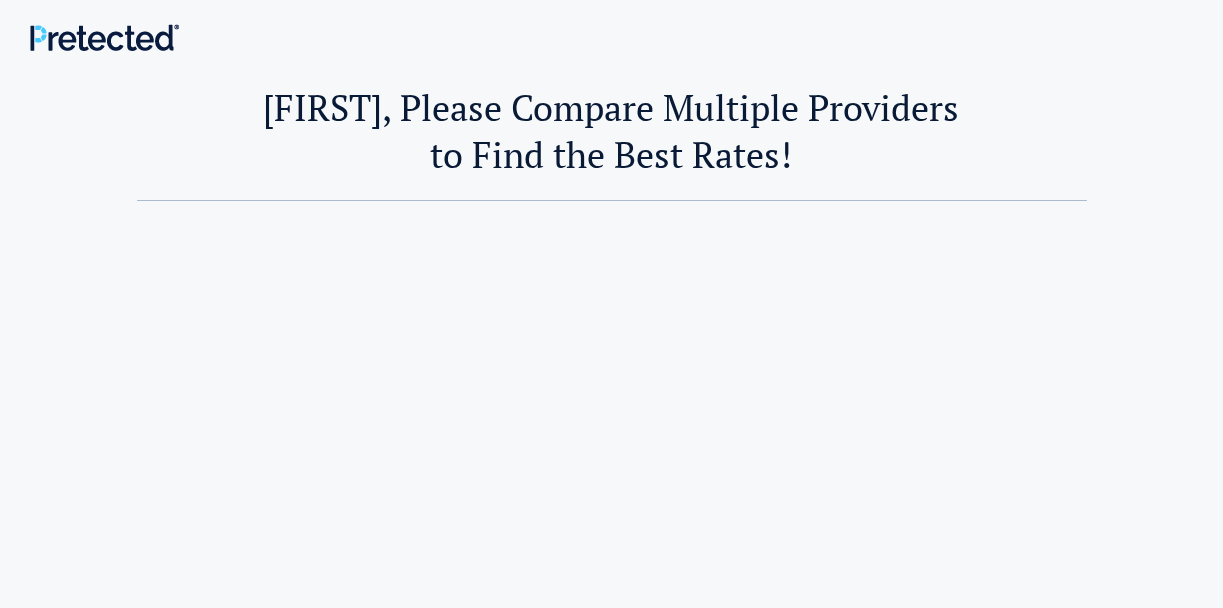 scroll, scrollTop: 0, scrollLeft: 0, axis: both 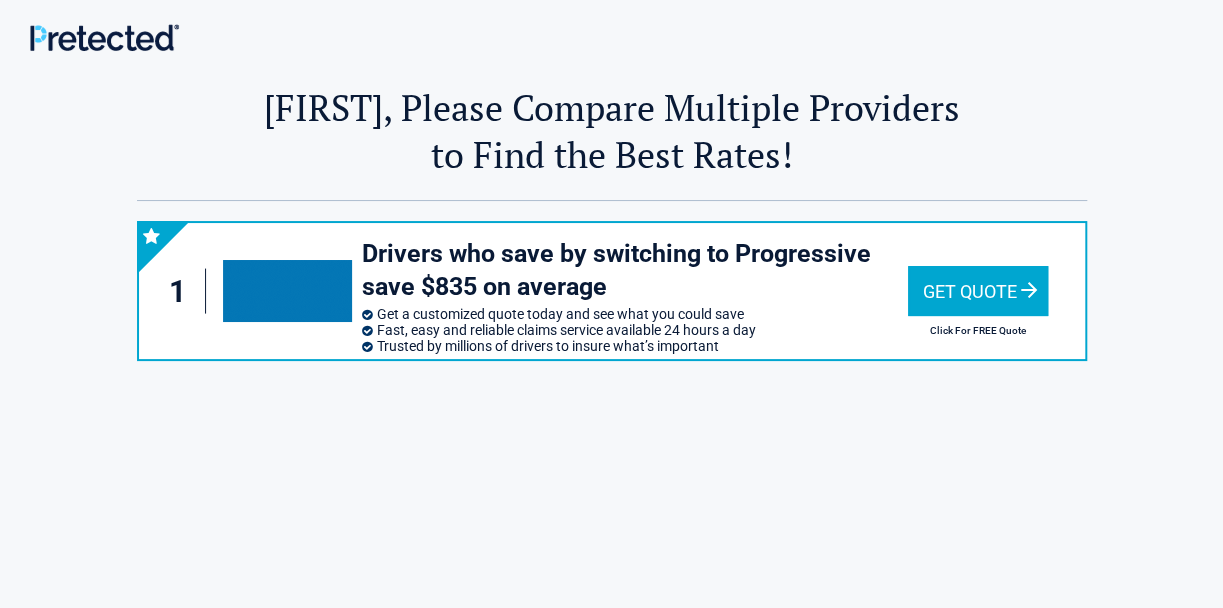 click on "Get Quote" at bounding box center [978, 291] 